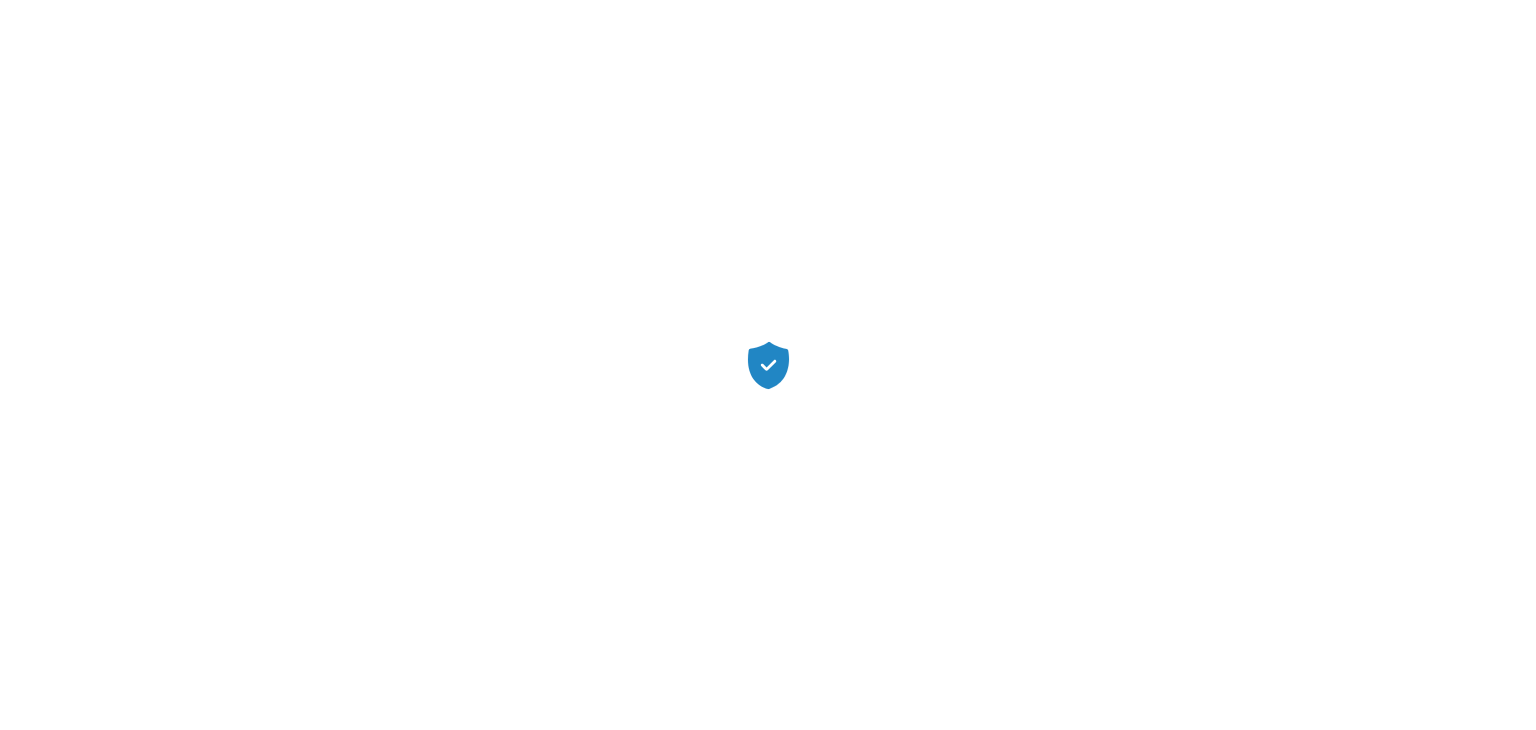 scroll, scrollTop: 0, scrollLeft: 0, axis: both 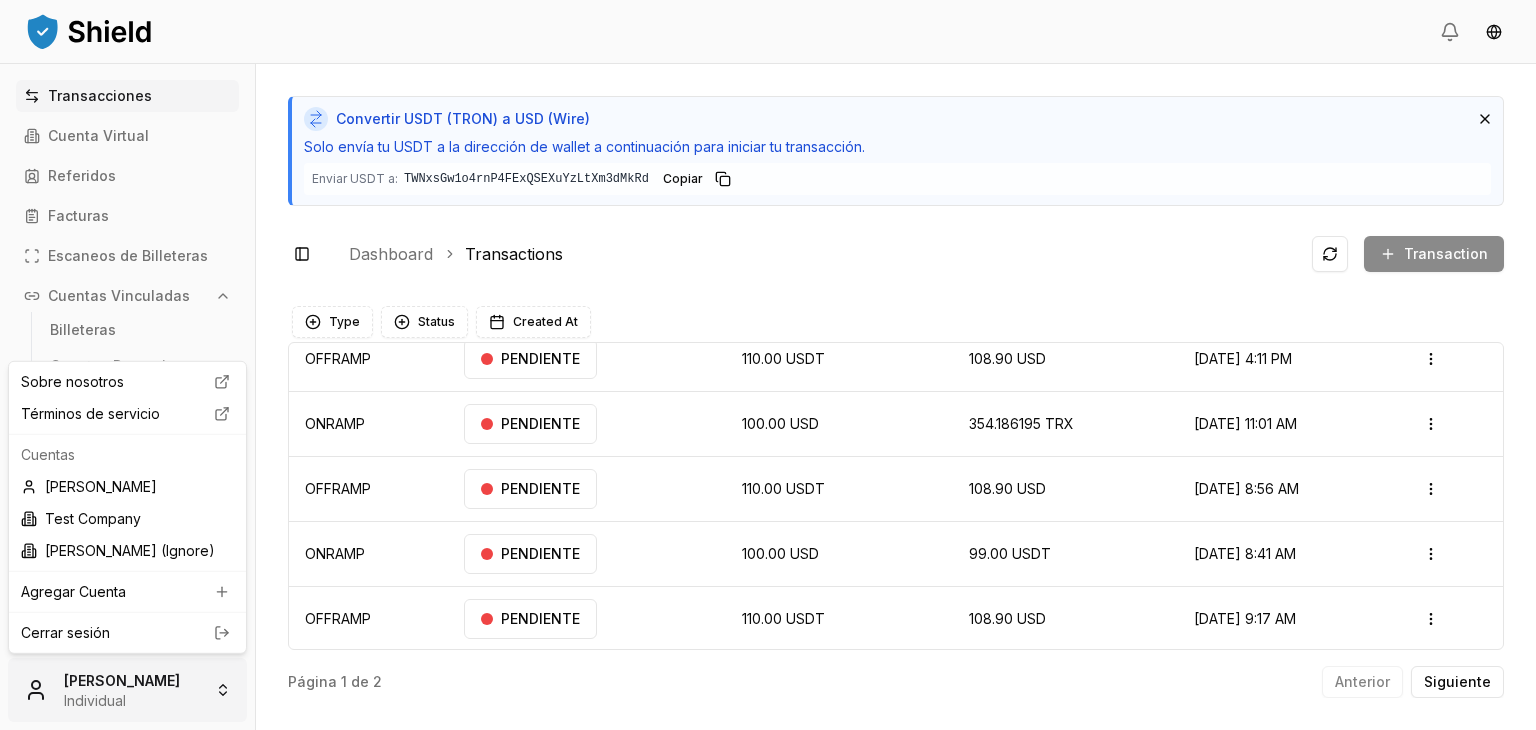 click on "Transacciones Cuenta Virtual Referidos Facturas Escaneos de Billeteras Cuentas Vinculadas Billeteras Cuentas Bancarias Configuración Cuenta Perfil Roles y Equipo Brandon Alcocer Individual Convertir USDT (TRON) a USD (Wire) Solo envía tu USDT a la dirección de wallet a continuación para iniciar tu transacción. Enviar USDT a: TWNxsGw1o4rnP4FExQSEXuYzLtXm3dMkRd TWNxsGw1...3dMkRd Copiar Toggle Sidebar Dashboard Transactions   Transaction ONRAMP   305.00 USD   301.95 USDT Jul 1, 2025, 4:21 PM PROCESADO Open menu OFFRAMP   275.00 USDT   272.25 USD Jul 1, 2025, 4:20 PM PROCESADO Open menu ONRAMP   100.00 USD   99.00 USDT Jul 1, 2025, 4:12 PM PROCESADO Open menu OFFRAMP   110.00 USDT   108.90 USD Jul 1, 2025, 4:11 PM PENDIENTE Open menu ONRAMP   100.00 USD   354.186195 TRX Jun 6, 2025, 11:01 AM PENDIENTE Open menu OFFRAMP   110.00 USDT   108.90 USD Jun 6, 2025, 8:56 AM PENDIENTE Open menu ONRAMP   100.00 USD   99.00 USDT Jun 6, 2025, 8:41 AM PENDIENTE Open menu OFFRAMP   110.00 USDT   108.90 USD PENDIENTE 1 de" at bounding box center (768, 440) 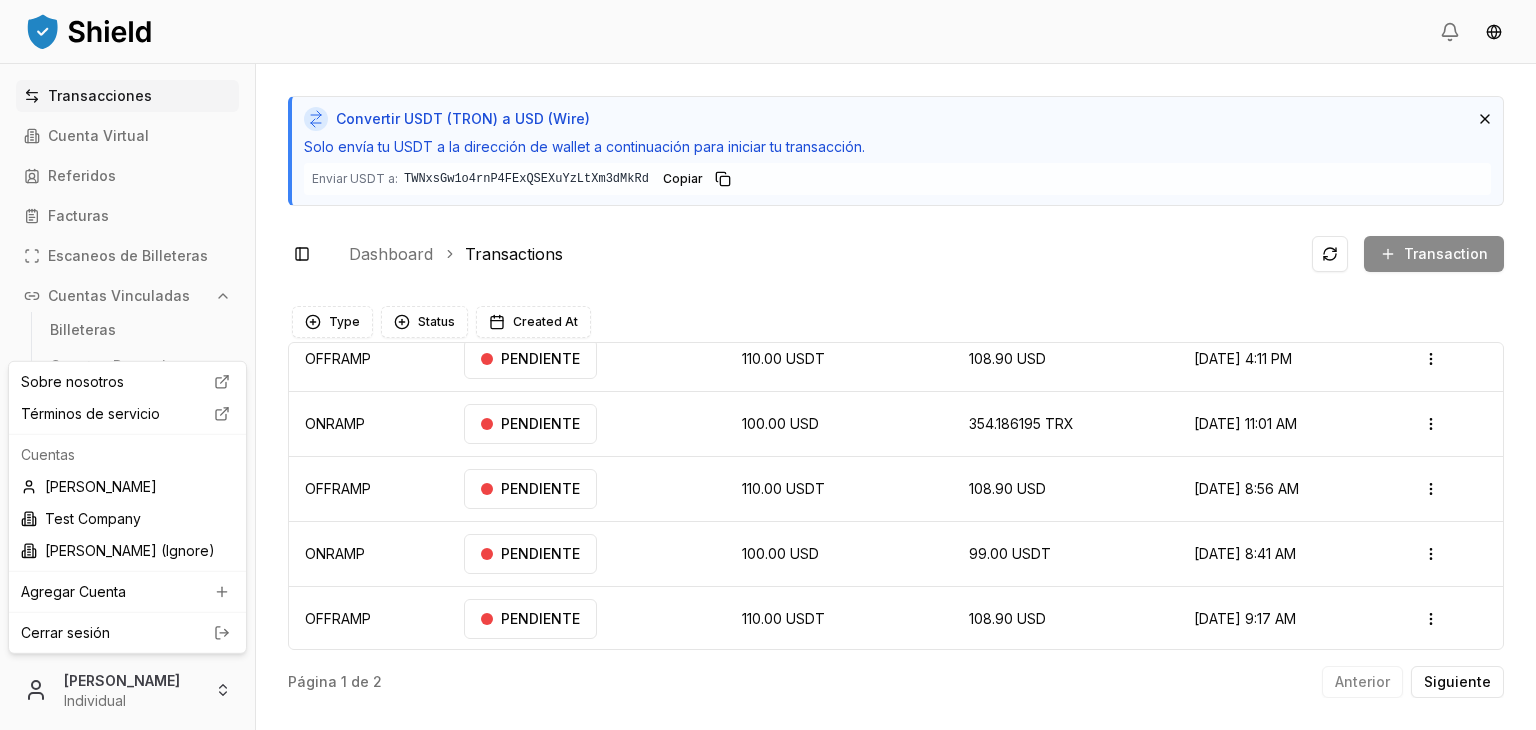 click on "Transacciones Cuenta Virtual Referidos Facturas Escaneos de Billeteras Cuentas Vinculadas Billeteras Cuentas Bancarias Configuración Cuenta Perfil Roles y Equipo Brandon Alcocer Individual Convertir USDT (TRON) a USD (Wire) Solo envía tu USDT a la dirección de wallet a continuación para iniciar tu transacción. Enviar USDT a: TWNxsGw1o4rnP4FExQSEXuYzLtXm3dMkRd TWNxsGw1...3dMkRd Copiar Toggle Sidebar Dashboard Transactions   Transaction ONRAMP   305.00 USD   301.95 USDT Jul 1, 2025, 4:21 PM PROCESADO Open menu OFFRAMP   275.00 USDT   272.25 USD Jul 1, 2025, 4:20 PM PROCESADO Open menu ONRAMP   100.00 USD   99.00 USDT Jul 1, 2025, 4:12 PM PROCESADO Open menu OFFRAMP   110.00 USDT   108.90 USD Jul 1, 2025, 4:11 PM PENDIENTE Open menu ONRAMP   100.00 USD   354.186195 TRX Jun 6, 2025, 11:01 AM PENDIENTE Open menu OFFRAMP   110.00 USDT   108.90 USD Jun 6, 2025, 8:56 AM PENDIENTE Open menu ONRAMP   100.00 USD   99.00 USDT Jun 6, 2025, 8:41 AM PENDIENTE Open menu OFFRAMP   110.00 USDT   108.90 USD PENDIENTE 1 de" at bounding box center (768, 440) 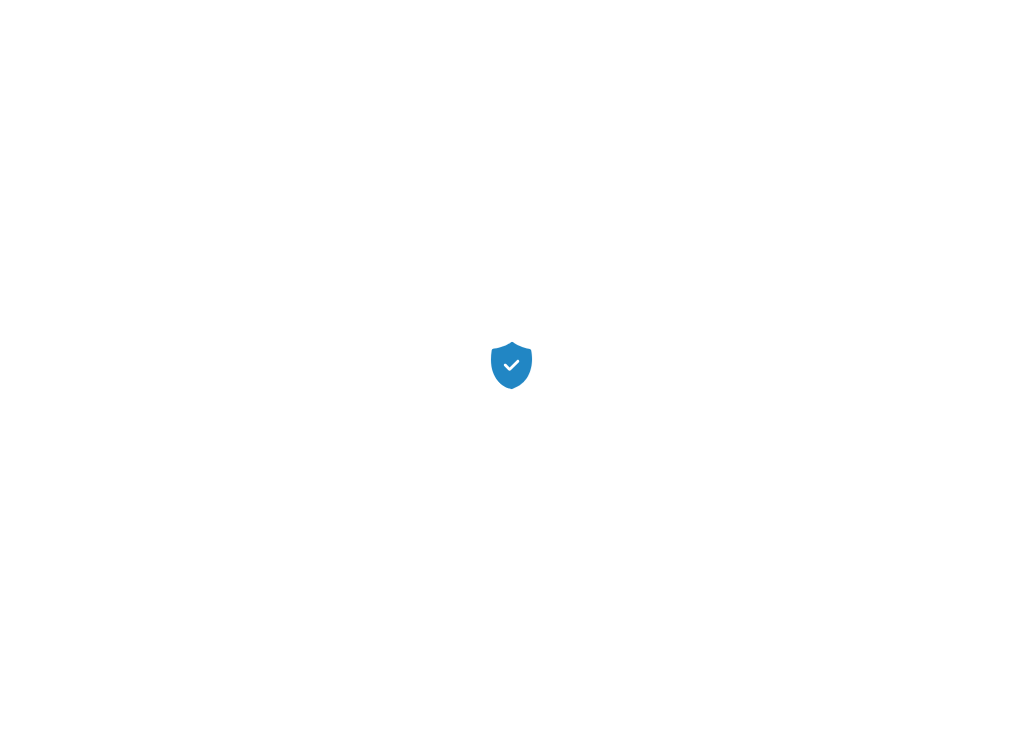 scroll, scrollTop: 0, scrollLeft: 0, axis: both 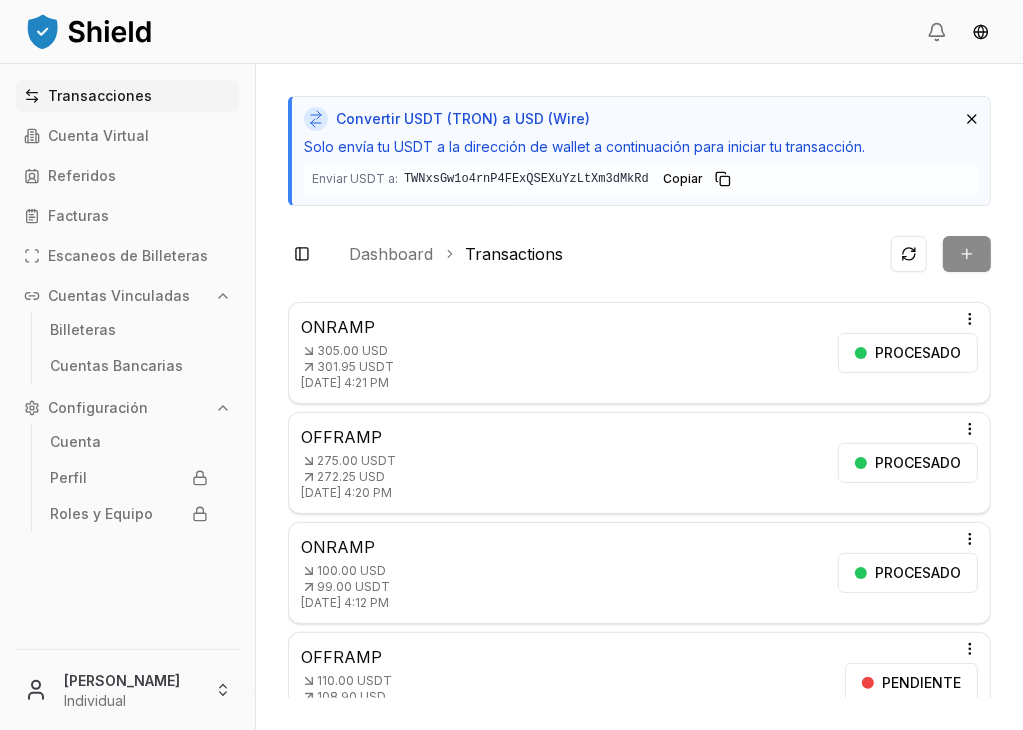 click on "Transaction" at bounding box center [941, 254] 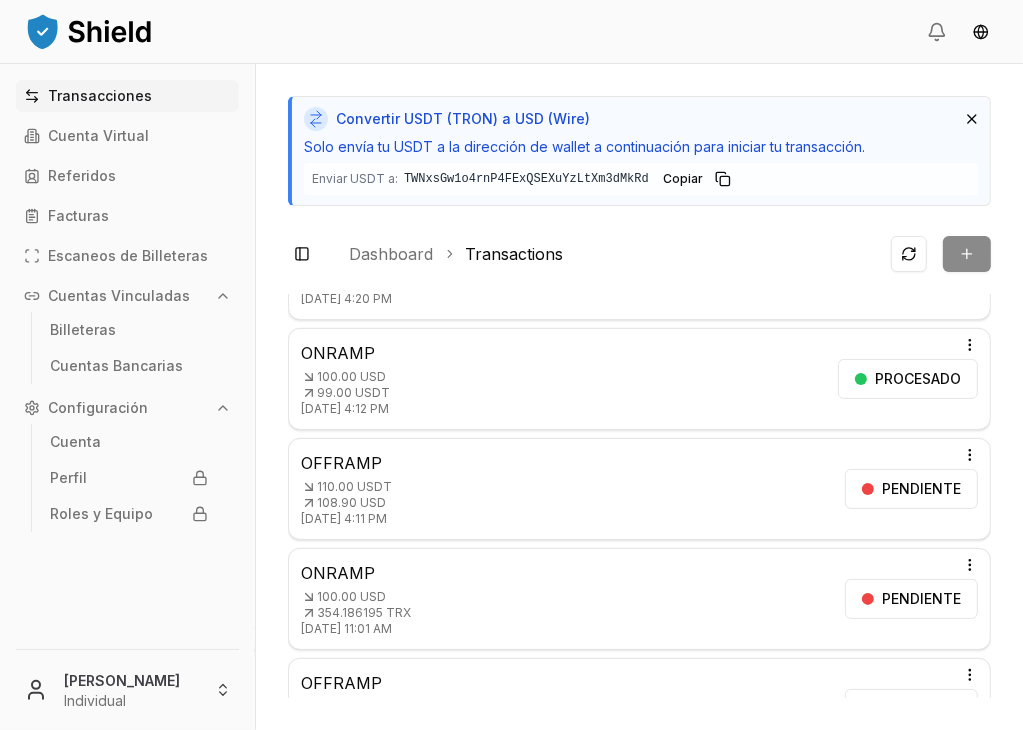 scroll, scrollTop: 195, scrollLeft: 0, axis: vertical 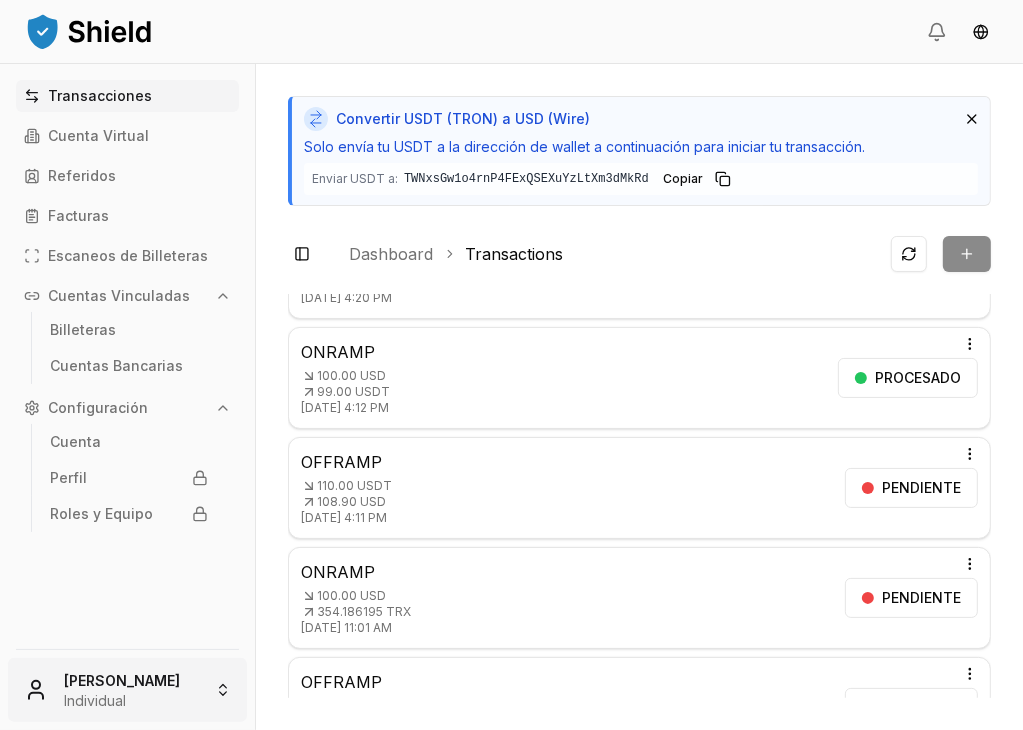 click on "Transacciones Cuenta Virtual Referidos Facturas Escaneos de Billeteras Cuentas Vinculadas Billeteras Cuentas Bancarias Configuración Cuenta Perfil Roles y Equipo Brandon Alcocer Individual Convertir USDT (TRON) a USD (Wire) Solo envía tu USDT a la dirección de wallet a continuación para iniciar tu transacción. Enviar USDT a: TWNxsGw1o4rnP4FExQSEXuYzLtXm3dMkRd TWNxsGw1...3dMkRd Copiar Toggle Sidebar Dashboard Transactions   Transaction ONRAMP   305.00 USD   301.95 USDT Jul 1, 2025, 4:21 PM PROCESADO Open menu OFFRAMP   275.00 USDT   272.25 USD Jul 1, 2025, 4:20 PM PROCESADO Open menu ONRAMP   100.00 USD   99.00 USDT Jul 1, 2025, 4:12 PM PROCESADO Open menu OFFRAMP   110.00 USDT   108.90 USD Jul 1, 2025, 4:11 PM PENDIENTE Open menu ONRAMP   100.00 USD   354.186195 TRX Jun 6, 2025, 11:01 AM PENDIENTE Open menu OFFRAMP   110.00 USDT   108.90 USD Jun 6, 2025, 8:56 AM PENDIENTE Open menu ONRAMP   100.00 USD   99.00 USDT Jun 6, 2025, 8:41 AM PENDIENTE Open menu OFFRAMP   110.00 USDT   108.90 USD PENDIENTE 1 de" at bounding box center [511, 440] 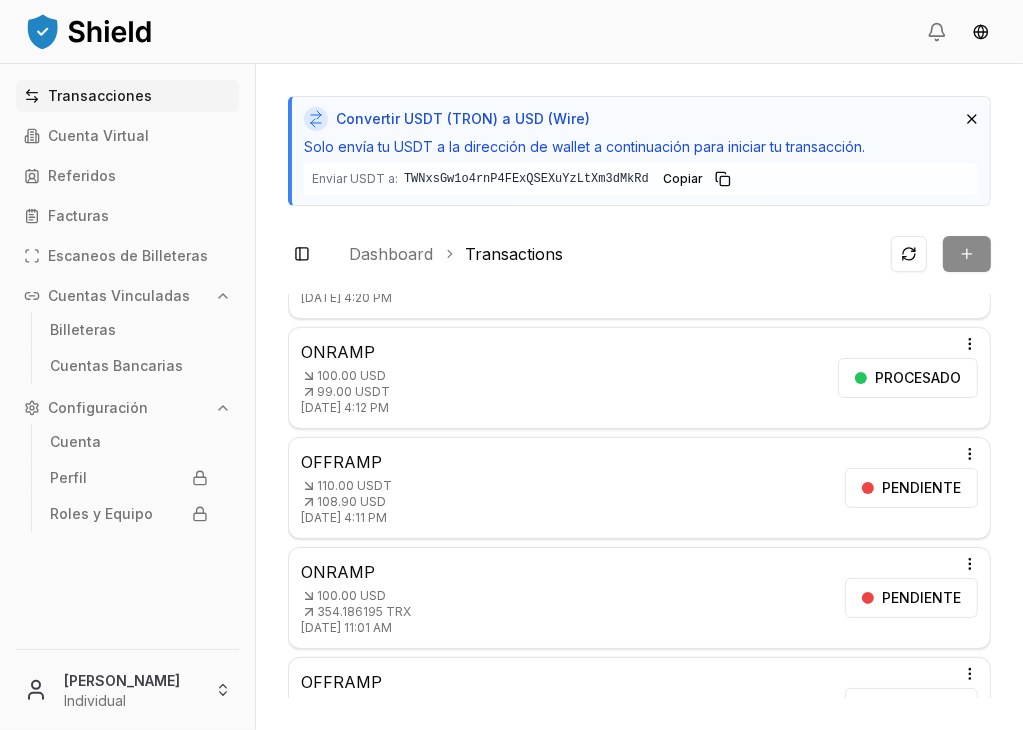 click on "Transacciones Cuenta Virtual Referidos Facturas Escaneos de Billeteras Cuentas Vinculadas Billeteras Cuentas Bancarias Configuración Cuenta Perfil Roles y Equipo Brandon Alcocer Individual Convertir USDT (TRON) a USD (Wire) Solo envía tu USDT a la dirección de wallet a continuación para iniciar tu transacción. Enviar USDT a: TWNxsGw1o4rnP4FExQSEXuYzLtXm3dMkRd TWNxsGw1...3dMkRd Copiar Toggle Sidebar Dashboard Transactions   Transaction ONRAMP   305.00 USD   301.95 USDT Jul 1, 2025, 4:21 PM PROCESADO Open menu OFFRAMP   275.00 USDT   272.25 USD Jul 1, 2025, 4:20 PM PROCESADO Open menu ONRAMP   100.00 USD   99.00 USDT Jul 1, 2025, 4:12 PM PROCESADO Open menu OFFRAMP   110.00 USDT   108.90 USD Jul 1, 2025, 4:11 PM PENDIENTE Open menu ONRAMP   100.00 USD   354.186195 TRX Jun 6, 2025, 11:01 AM PENDIENTE Open menu OFFRAMP   110.00 USDT   108.90 USD Jun 6, 2025, 8:56 AM PENDIENTE Open menu ONRAMP   100.00 USD   99.00 USDT Jun 6, 2025, 8:41 AM PENDIENTE Open menu OFFRAMP   110.00 USDT   108.90 USD PENDIENTE 1 de" at bounding box center (511, 440) 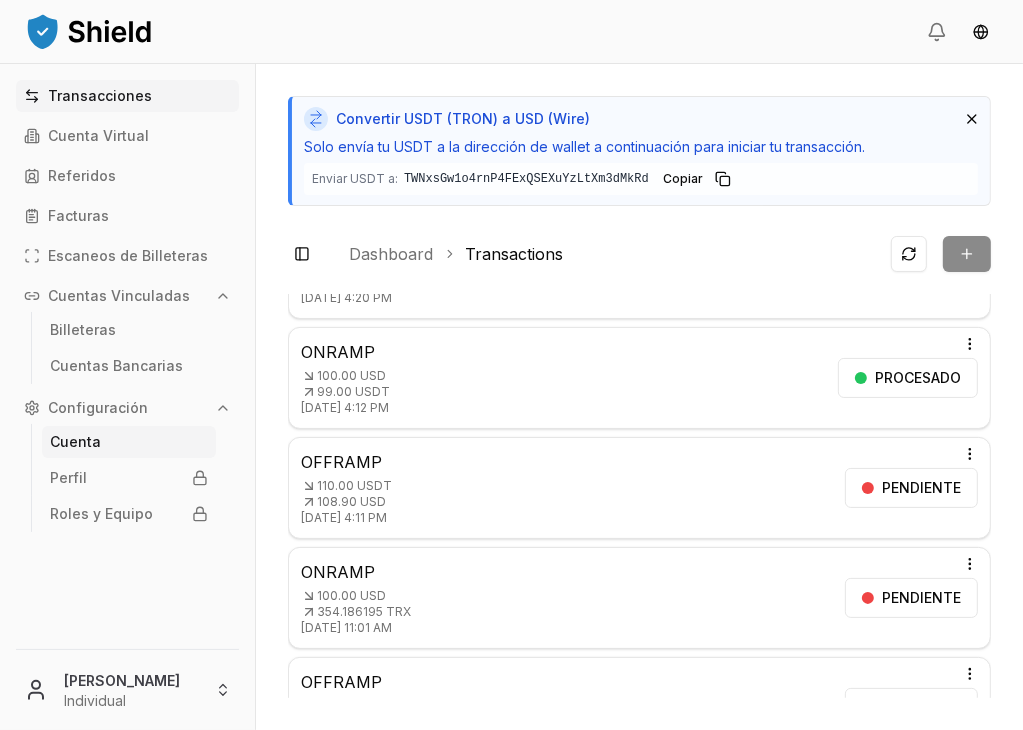 click on "Cuenta" at bounding box center [129, 442] 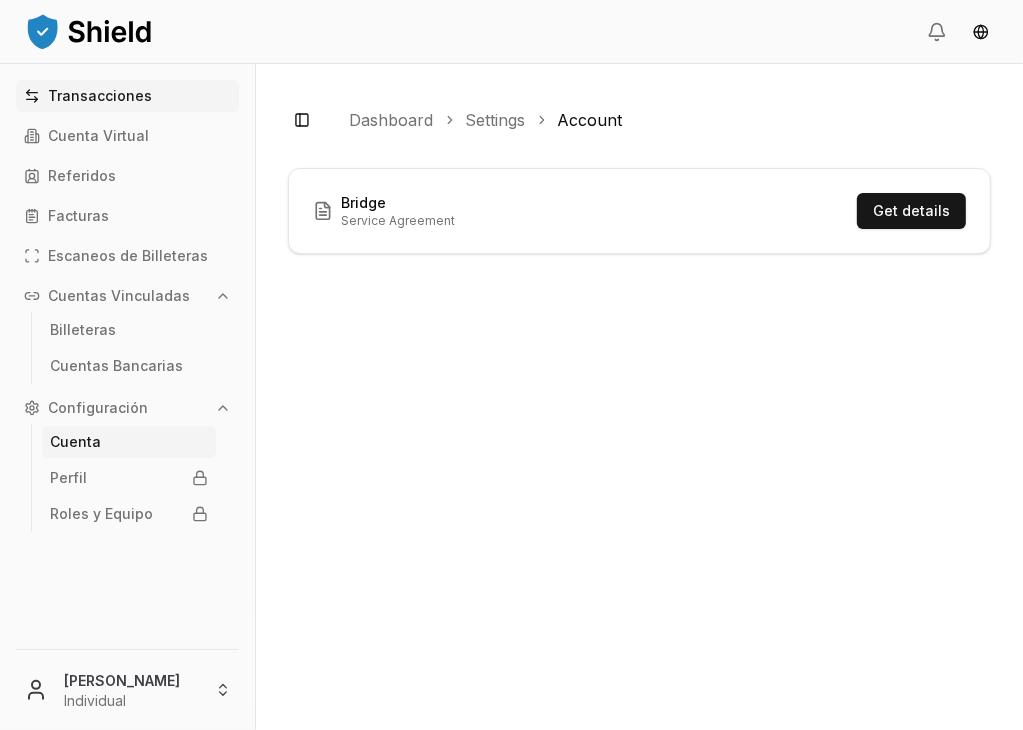 click on "Transacciones" at bounding box center [127, 96] 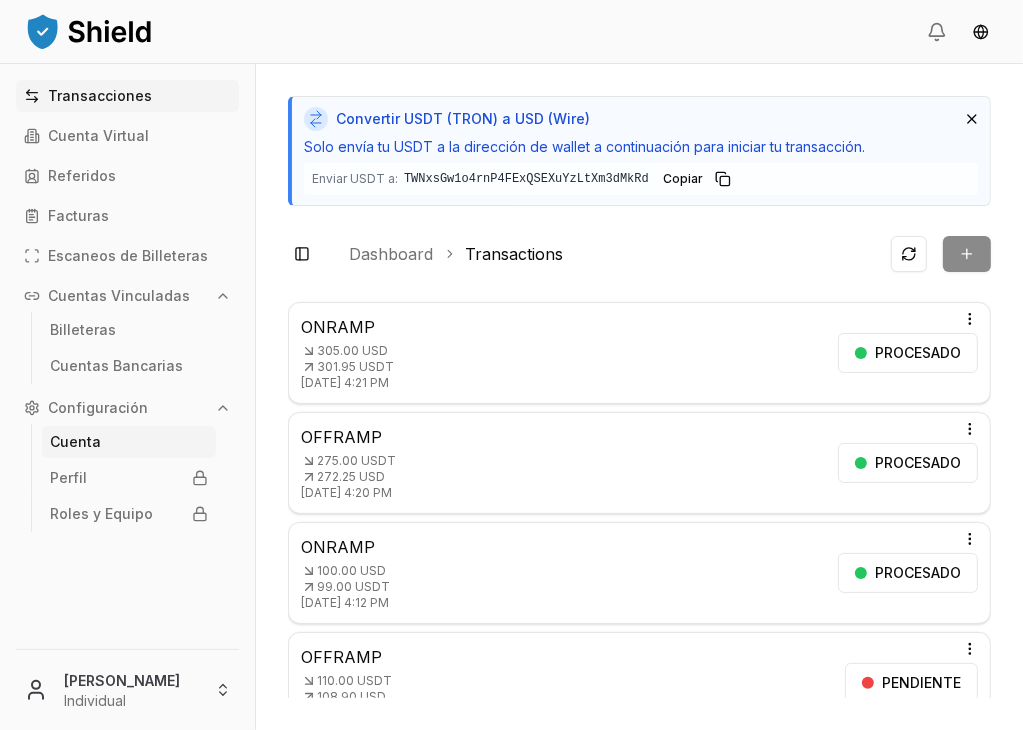 click on "Cuenta" at bounding box center [129, 442] 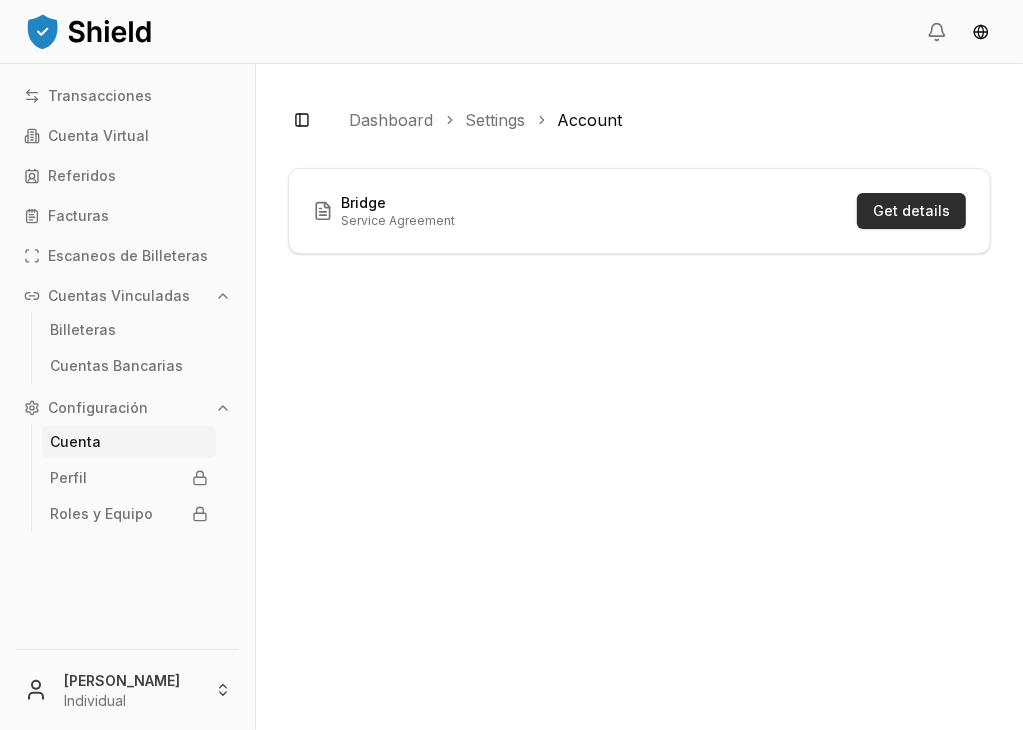 click on "Get details" at bounding box center [911, 211] 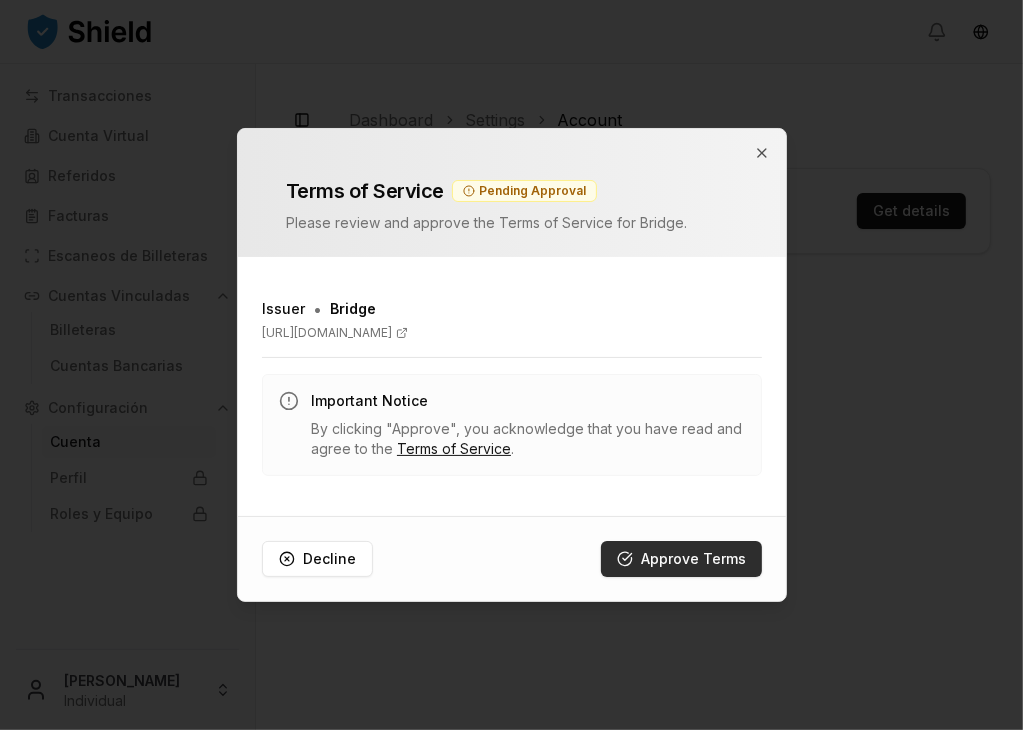 click on "Approve Terms" at bounding box center [681, 559] 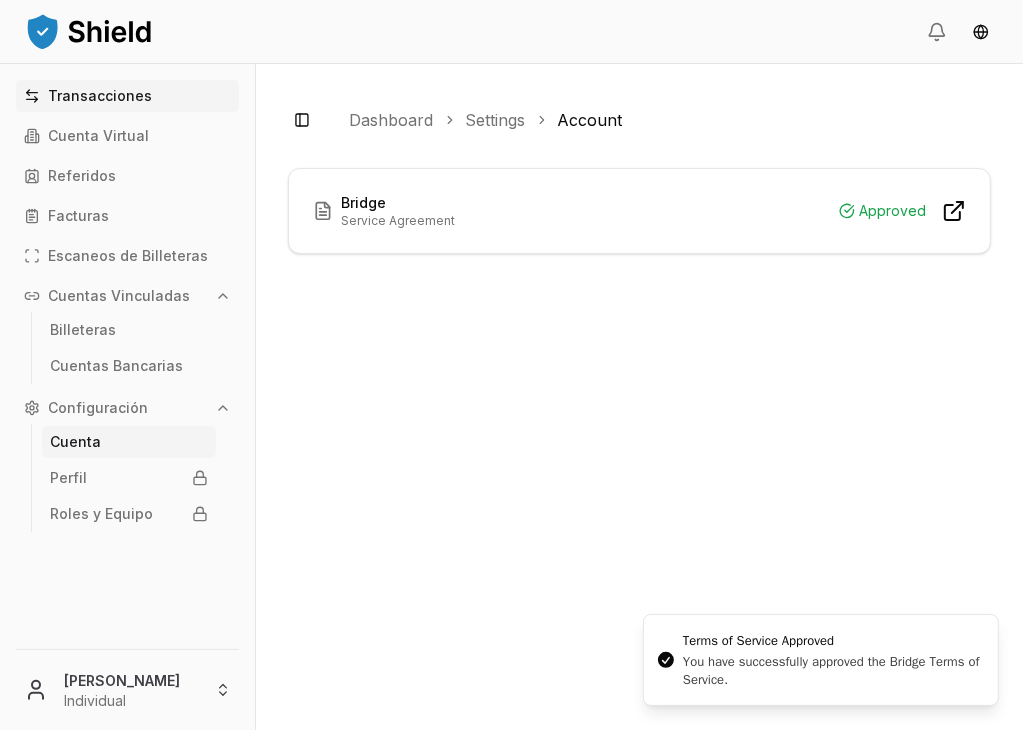 click on "Transacciones" at bounding box center [127, 96] 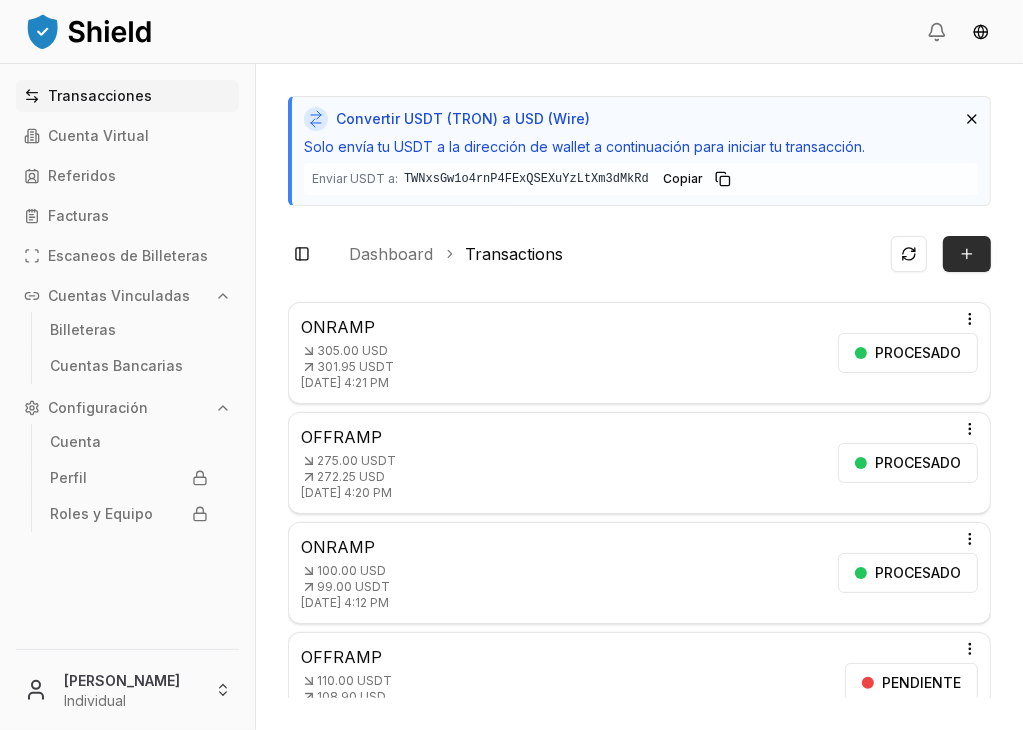 click on "Transaction" at bounding box center [967, 254] 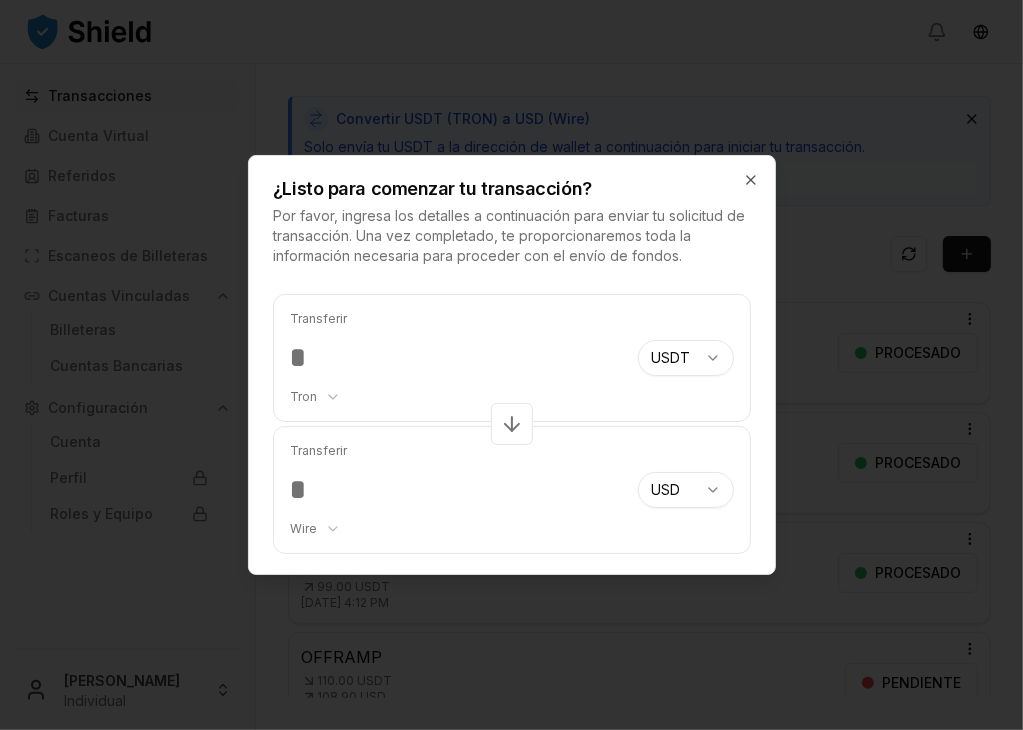 type on "*****" 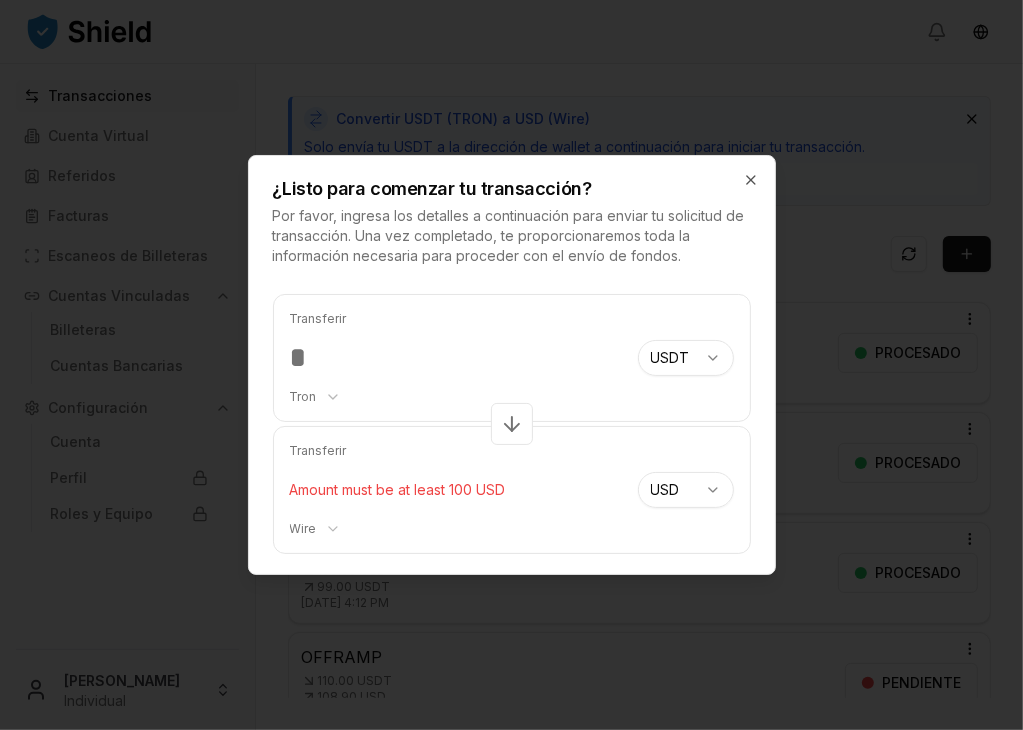 scroll, scrollTop: 63, scrollLeft: 0, axis: vertical 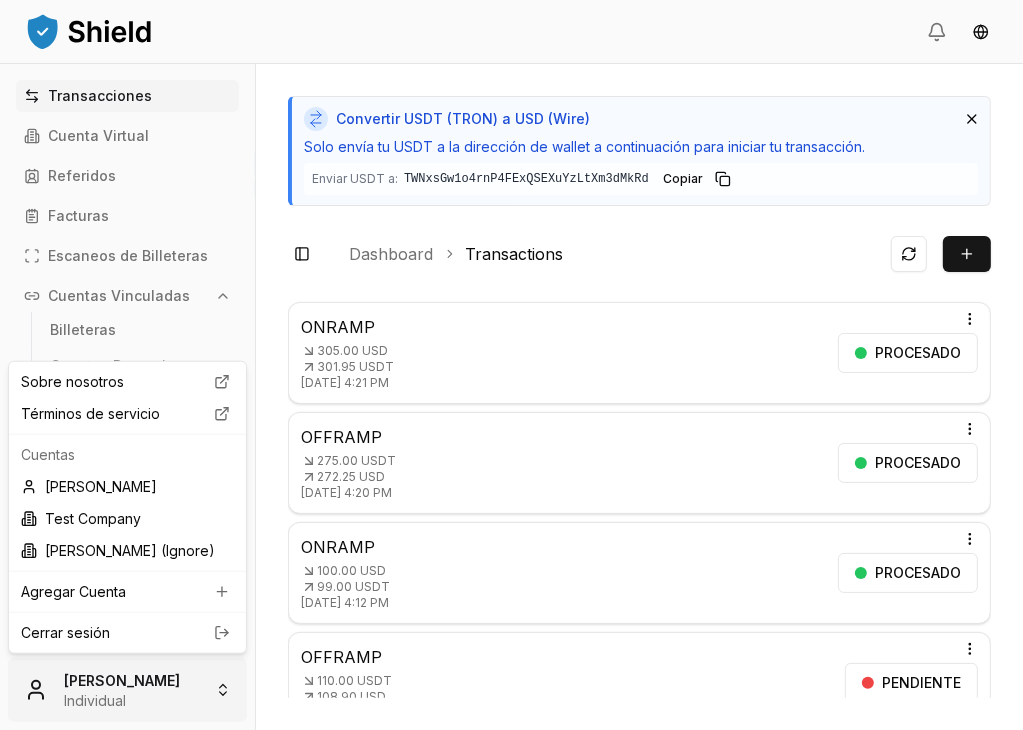 click on "Transacciones Cuenta Virtual Referidos Facturas Escaneos de Billeteras Cuentas Vinculadas Billeteras Cuentas Bancarias Configuración Cuenta Perfil Roles y Equipo [PERSON_NAME] Individual Convertir USDT (TRON) a USD (Wire) Solo envía tu USDT a la dirección de wallet a continuación para iniciar tu transacción. Enviar USDT a: TWNxsGw1o4rnP4FExQSEXuYzLtXm3dMkRd TWNxsGw1...3dMkRd Copiar Toggle Sidebar Dashboard Transactions   Transaction ONRAMP   305.00 USD   301.95 USDT [DATE] 4:21 PM PROCESADO Open menu OFFRAMP   275.00 USDT   272.25 USD [DATE] 4:20 PM PROCESADO Open menu ONRAMP   100.00 USD   99.00 USDT [DATE] 4:12 PM PROCESADO Open menu OFFRAMP   110.00 USDT   108.90 USD [DATE] 4:11 PM PENDIENTE Open menu ONRAMP   100.00 USD   354.186195 TRX [DATE] 11:01 AM PENDIENTE Open menu OFFRAMP   110.00 USDT   108.90 USD [DATE] 8:56 AM PENDIENTE Open menu ONRAMP   100.00 USD   99.00 USDT [DATE] 8:41 AM PENDIENTE Open menu OFFRAMP   110.00 USDT   108.90 USD PENDIENTE 1 de" at bounding box center [511, 440] 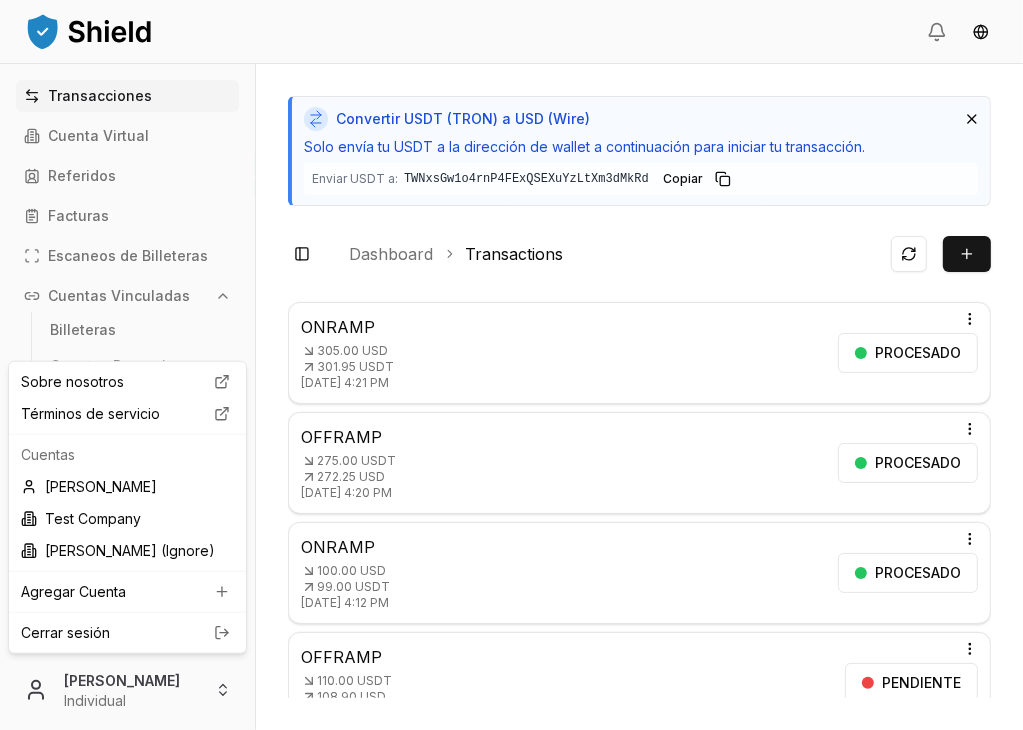 click on "Cerrar sesión" at bounding box center [127, 633] 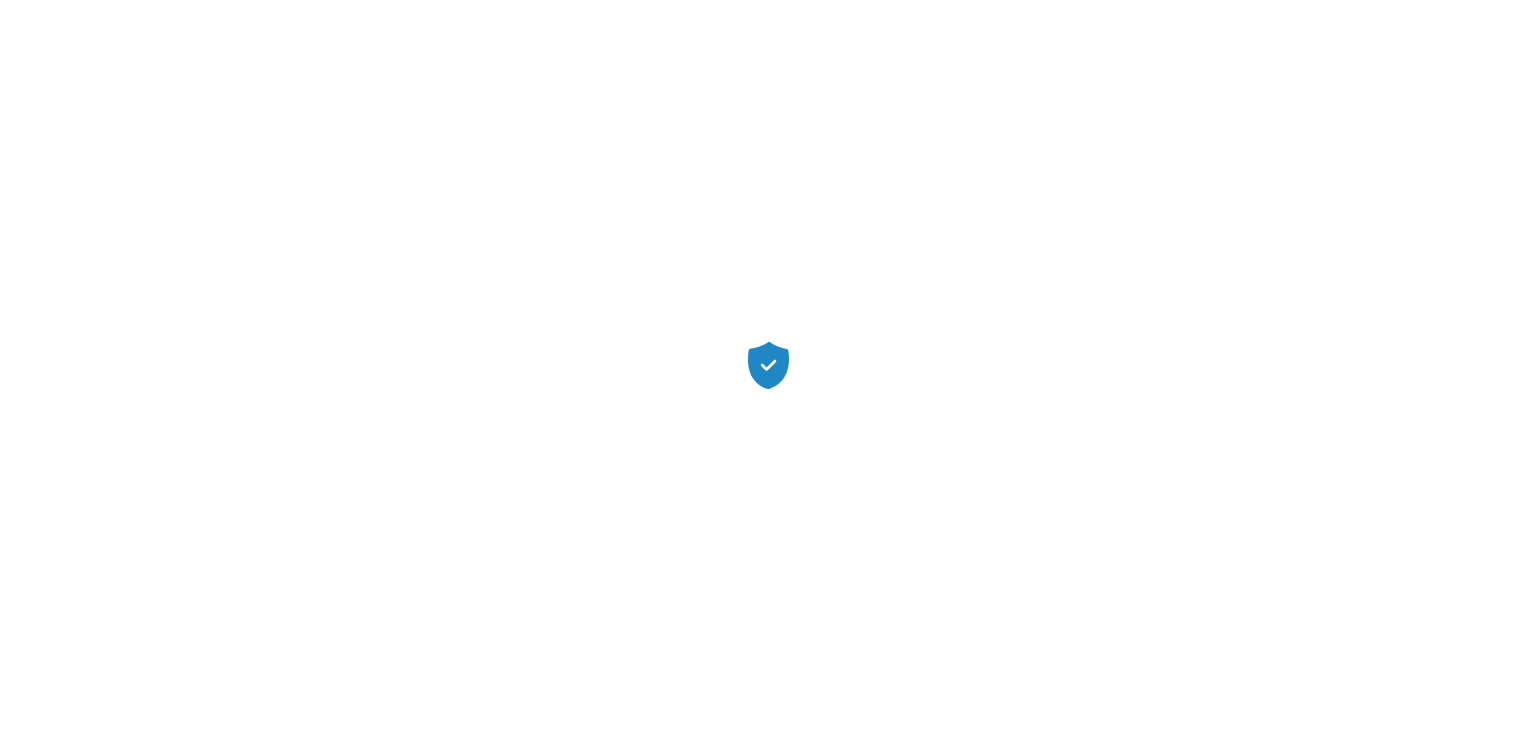 scroll, scrollTop: 0, scrollLeft: 0, axis: both 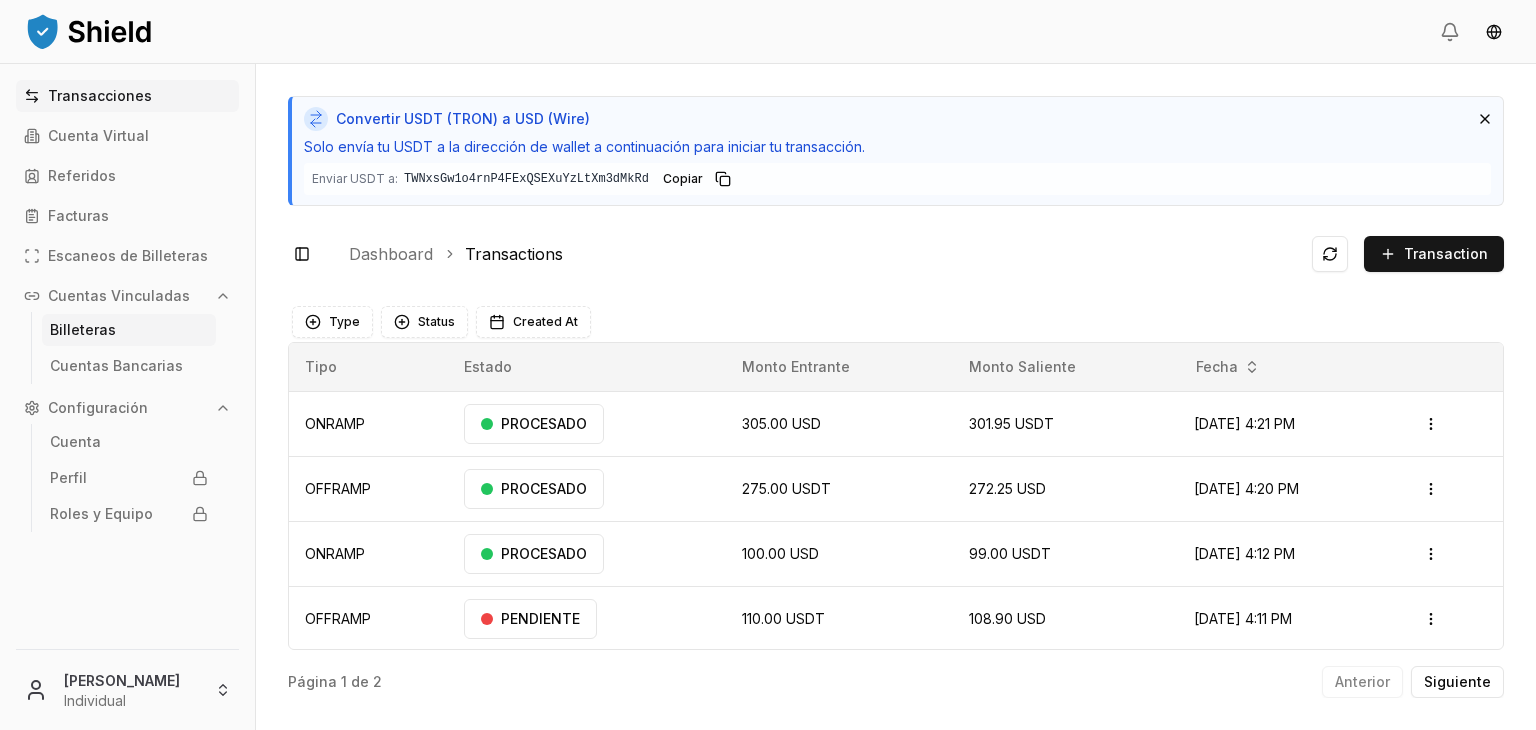 click on "Billeteras" at bounding box center [83, 330] 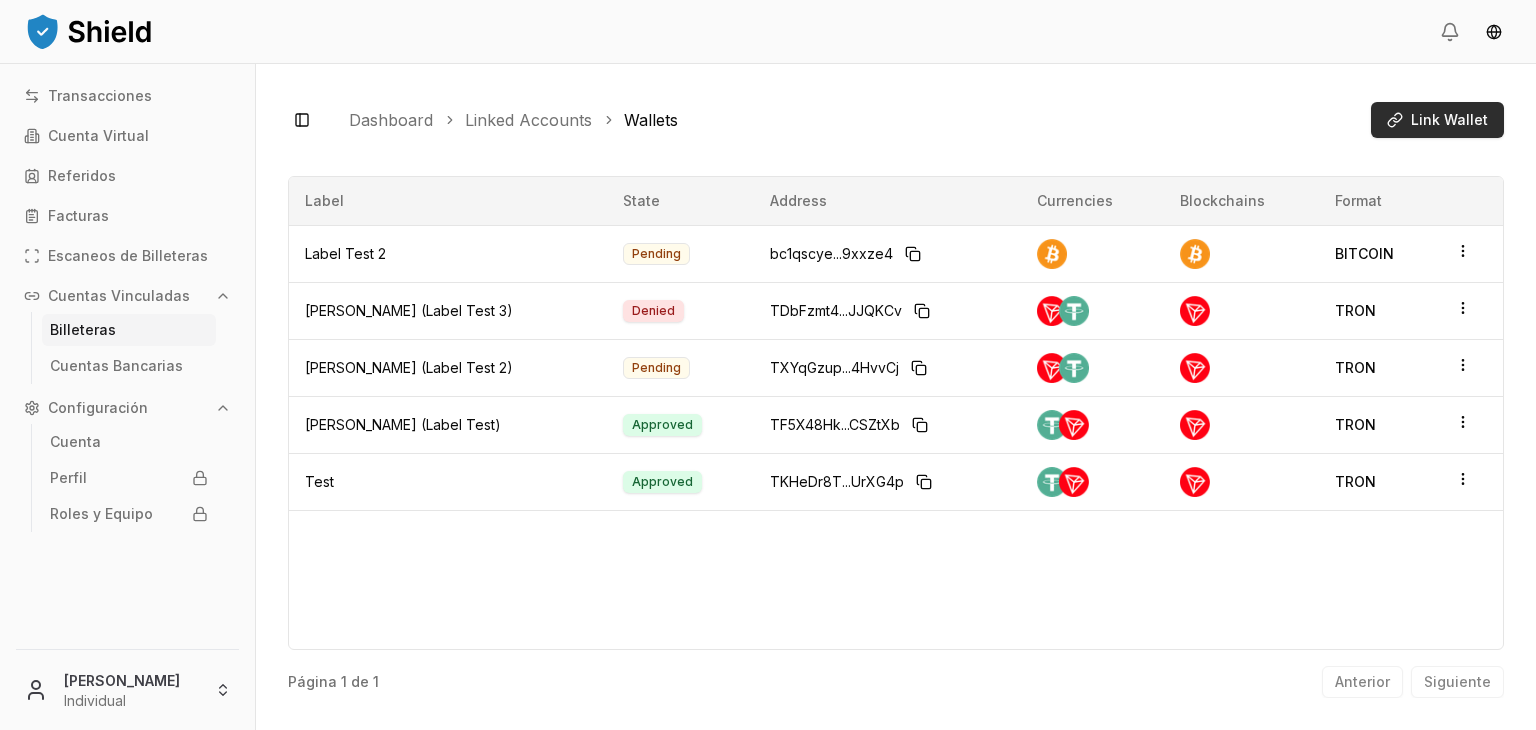 click on "Link Wallet" at bounding box center (1449, 120) 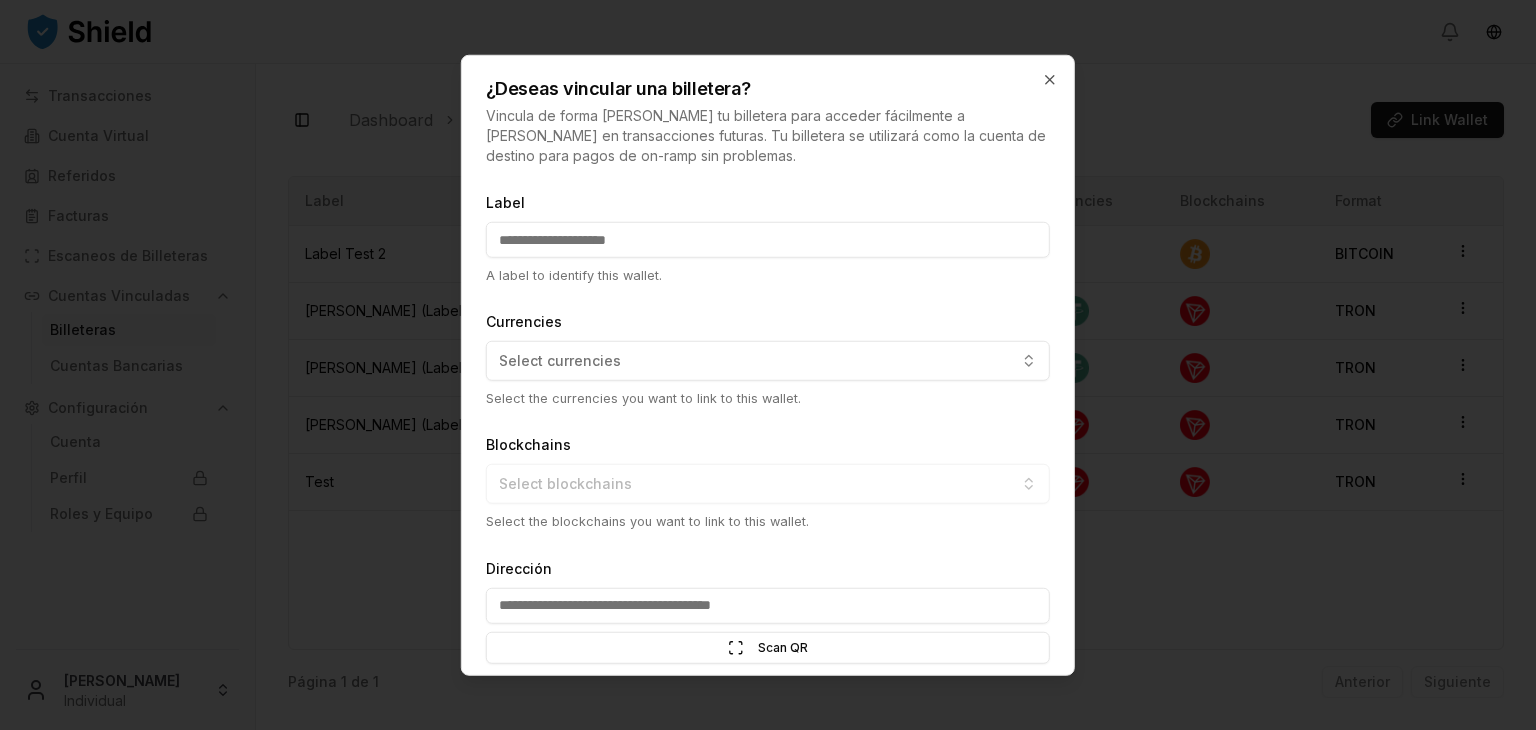 scroll, scrollTop: 100, scrollLeft: 0, axis: vertical 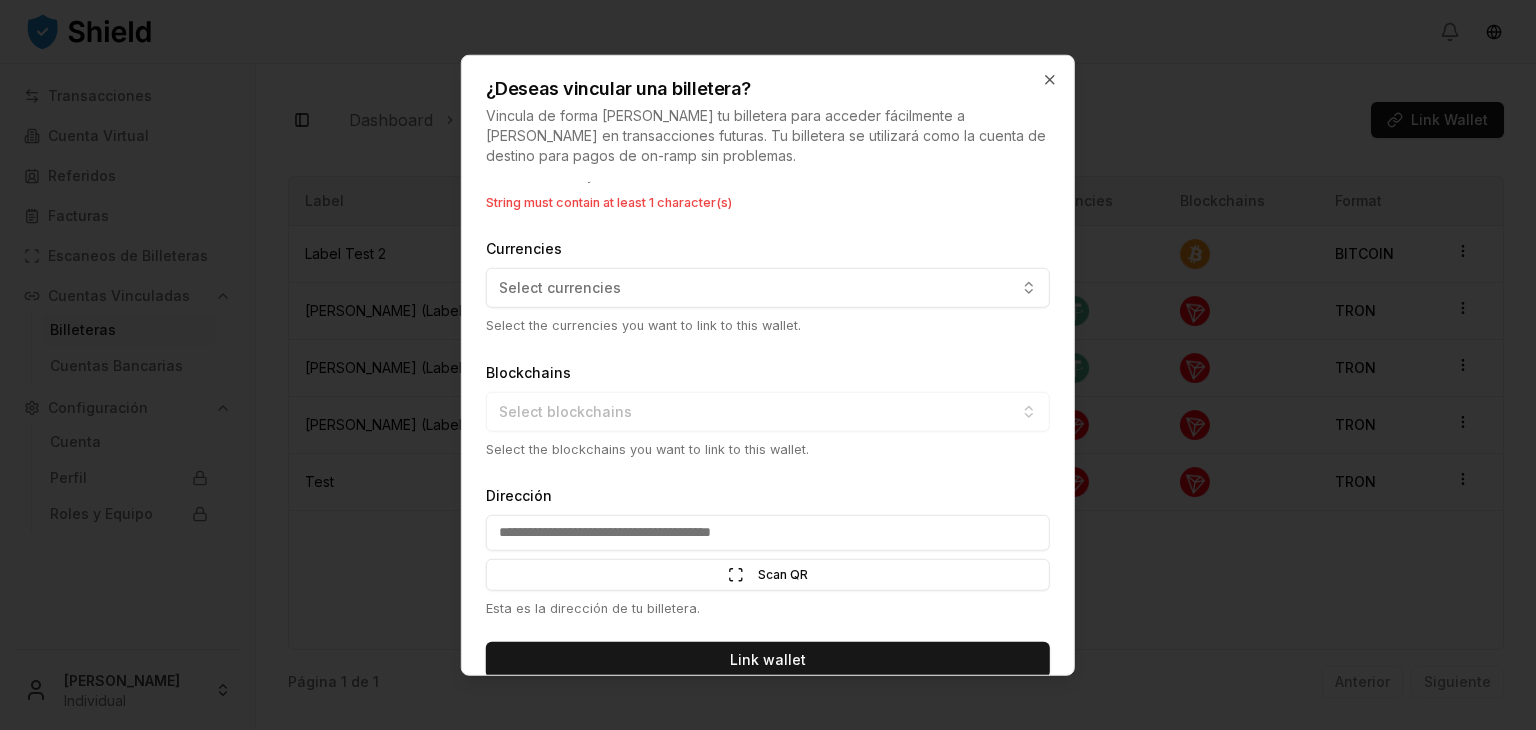 click on "Dirección Scan QR Scan Esta es la dirección de tu billetera." at bounding box center [768, 550] 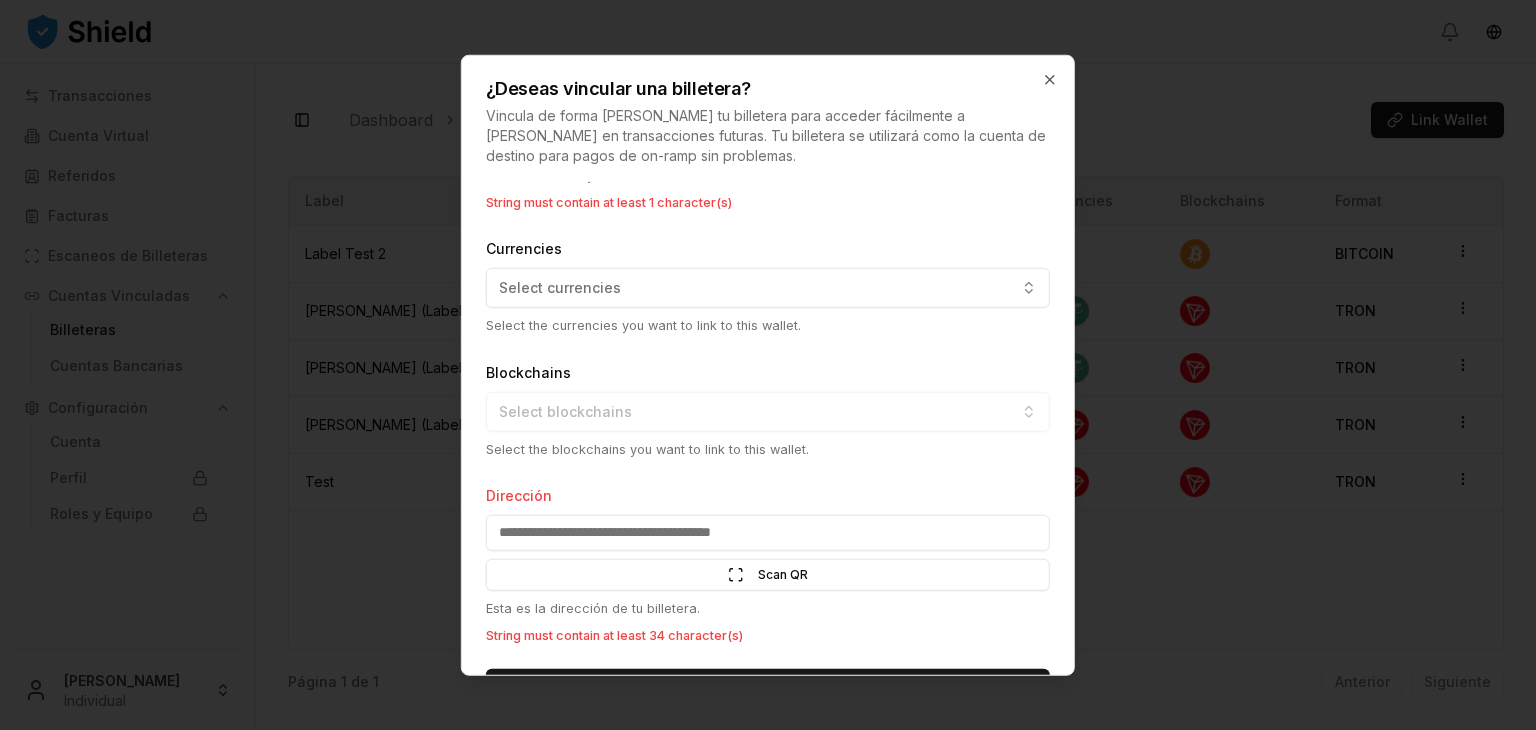 paste on "**********" 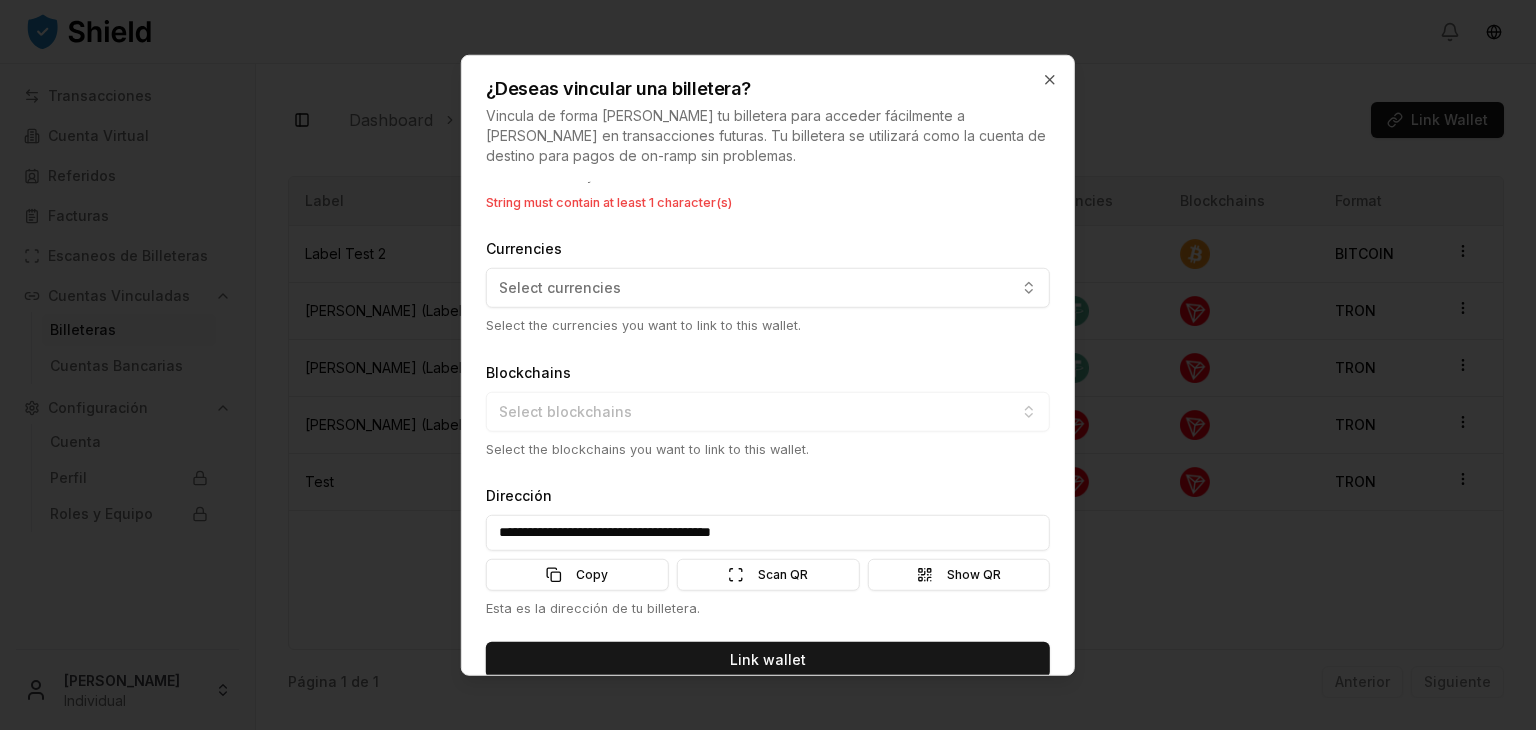 scroll, scrollTop: 0, scrollLeft: 0, axis: both 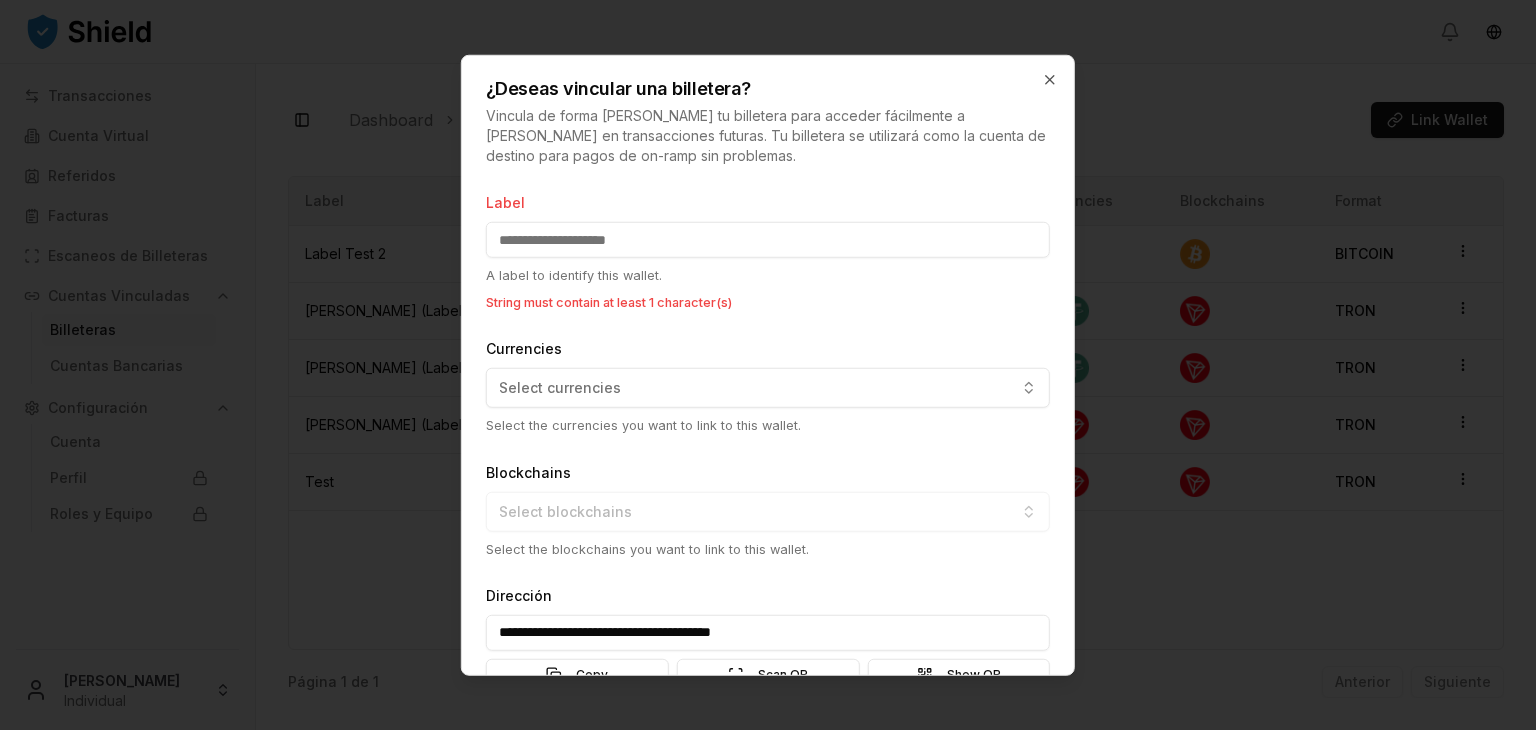 type on "**********" 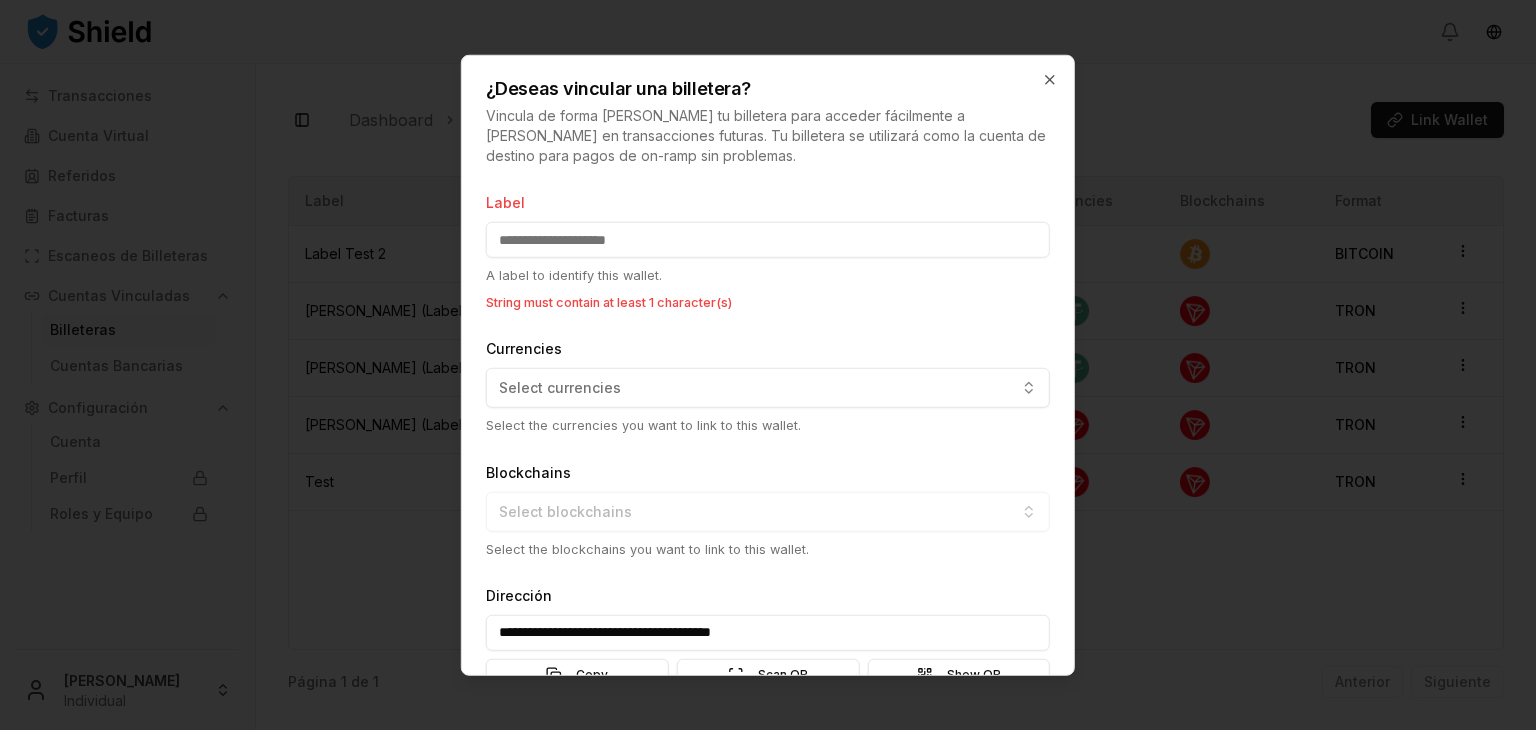 type on "*******" 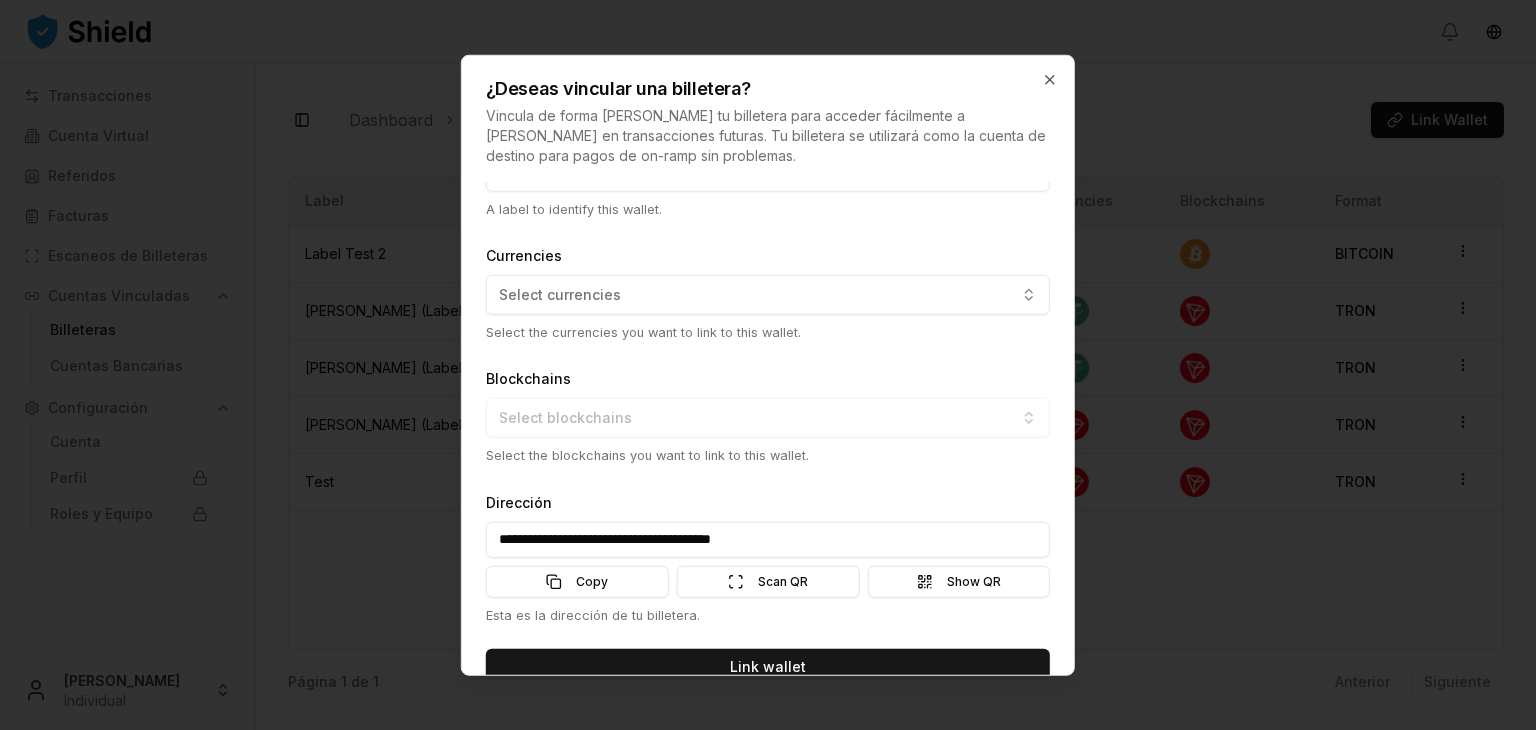 scroll, scrollTop: 68, scrollLeft: 0, axis: vertical 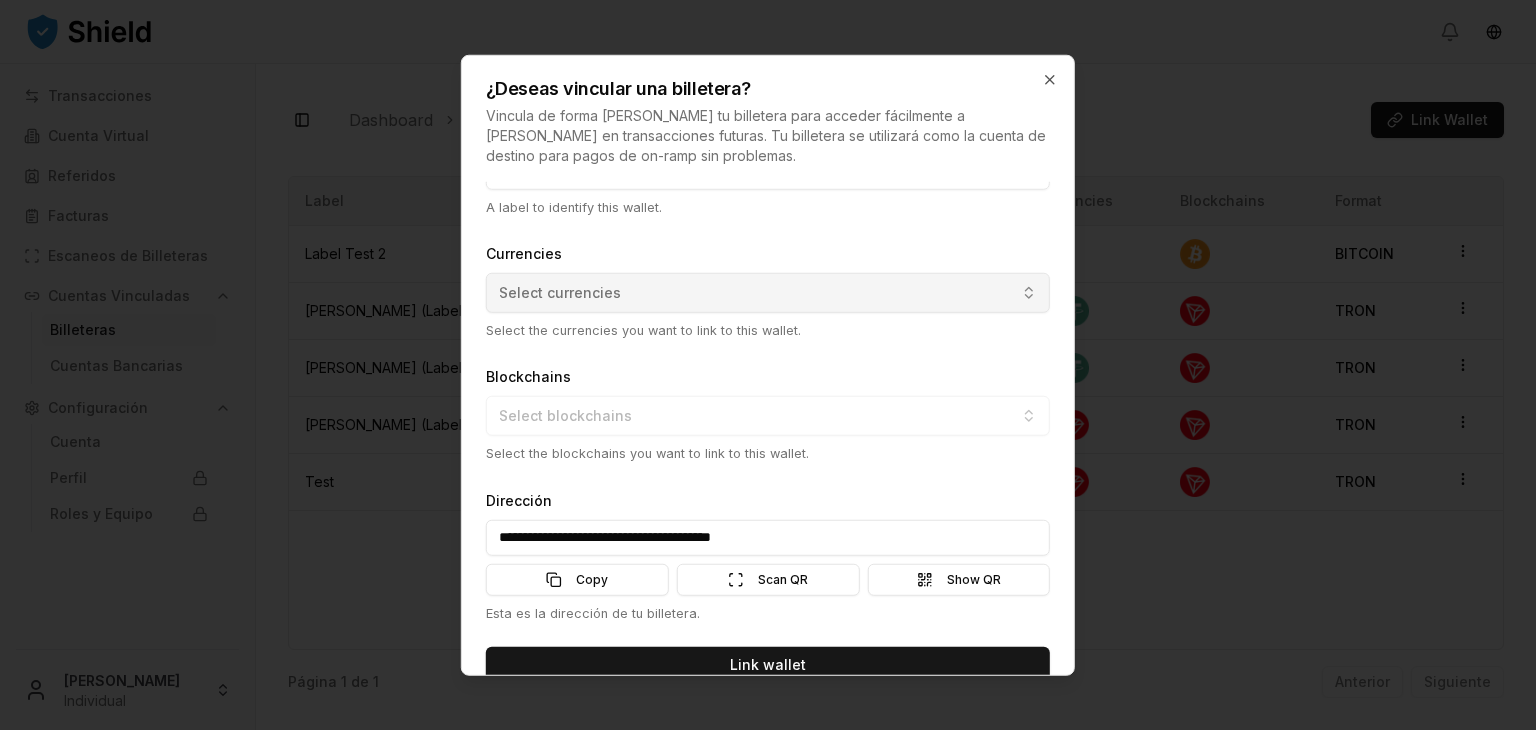 click on "Select currencies" at bounding box center (560, 293) 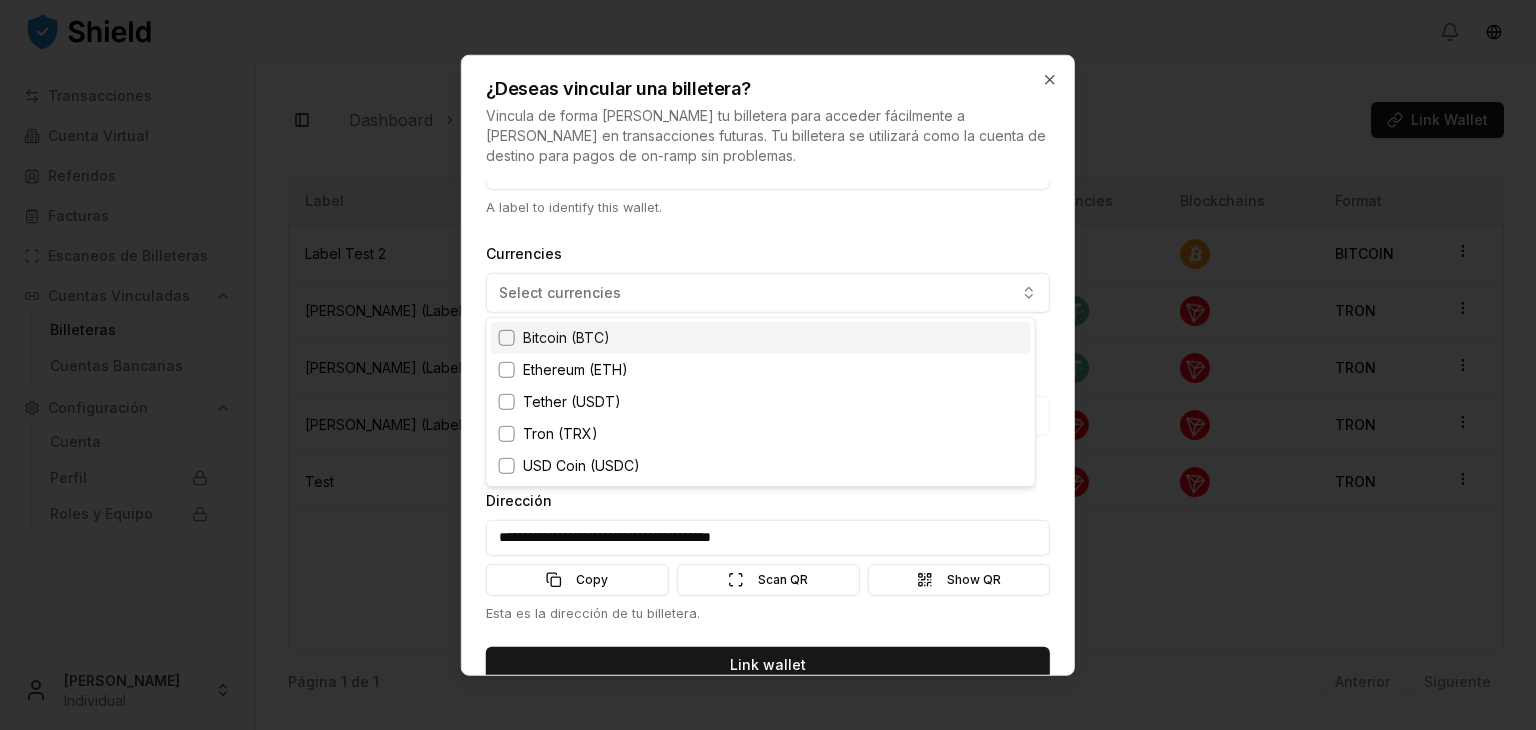 click on "Bitcoin (BTC)" at bounding box center (566, 338) 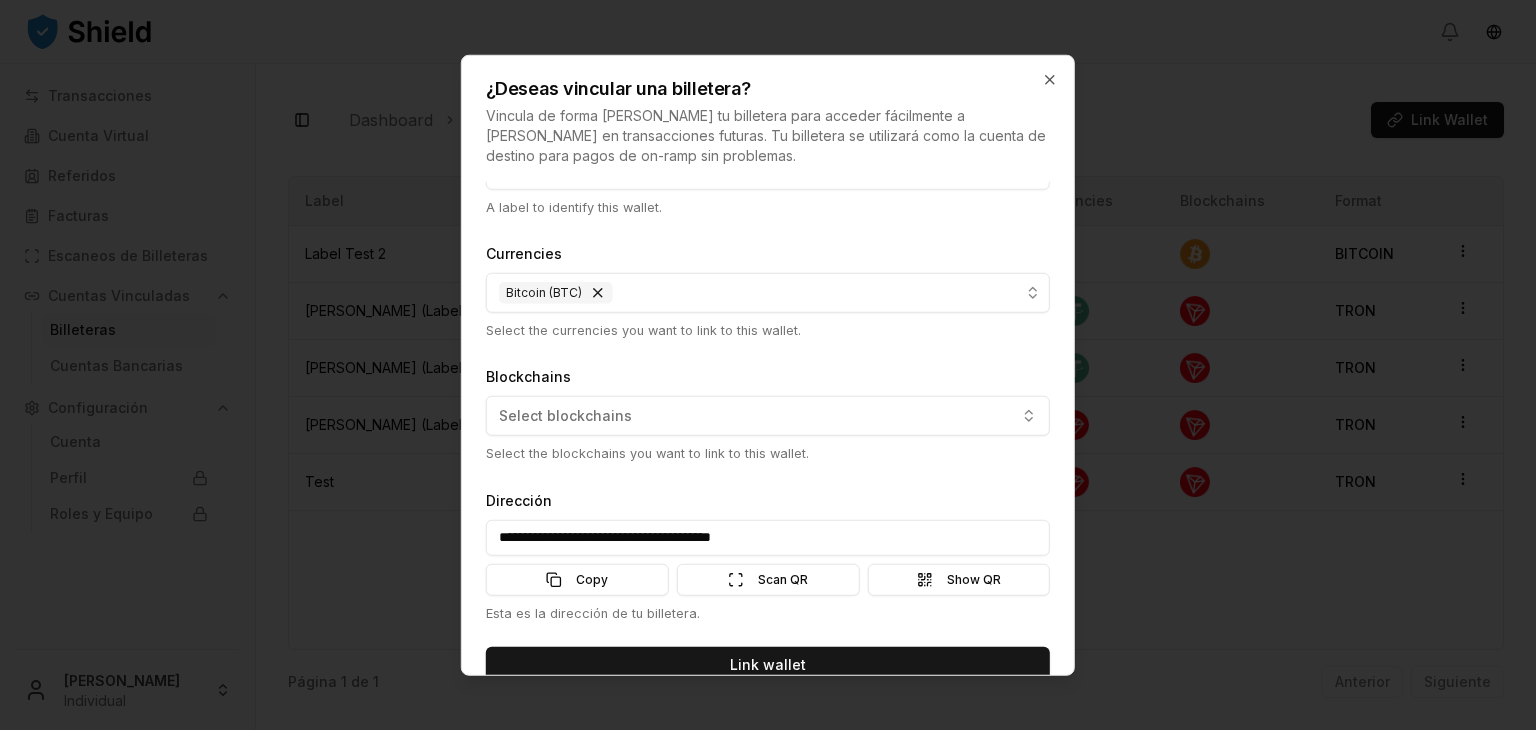 click on "Transacciones Cuenta Virtual Referidos Facturas Escaneos de Billeteras Cuentas Vinculadas Billeteras Cuentas Bancarias Configuración Cuenta Perfil Roles y Equipo [PERSON_NAME] Individual Toggle Sidebar Dashboard Linked Accounts Wallets   Link Wallet Label Test 2 Pending bc1qscye...9xxze4 Currencies Blockchains Format: BITCOIN [PERSON_NAME] (Label Test 3) Denied TDbFzmt4...JJQKCv Currencies Blockchains Format: TRON [PERSON_NAME] (Label Test 2) Pending TXYqGzup...4HvvCj Currencies Blockchains Format: TRON [PERSON_NAME] (Label Test) Approved TF5X48Hk...CSZtXb Currencies Blockchains Format: TRON Test Approved TKHeDr8T...UrXG4p Currencies Blockchains Format: TRON Página 1 de 1   Anterior Siguiente Label State Address Currencies Blockchains Format   Label Test 2   Pending   bc1qscye...9xxze4       BITCOIN     [PERSON_NAME] (Label Test 3)   Denied   TDbFzmt4...JJQKCv       TRON     [PERSON_NAME] (Label Test 2)   Pending   TXYqGzup...4HvvCj       TRON     [PERSON_NAME] (Label Test)   Approved   TF5X48Hk...CSZtXb       TRON     Test   Approved" at bounding box center (768, 440) 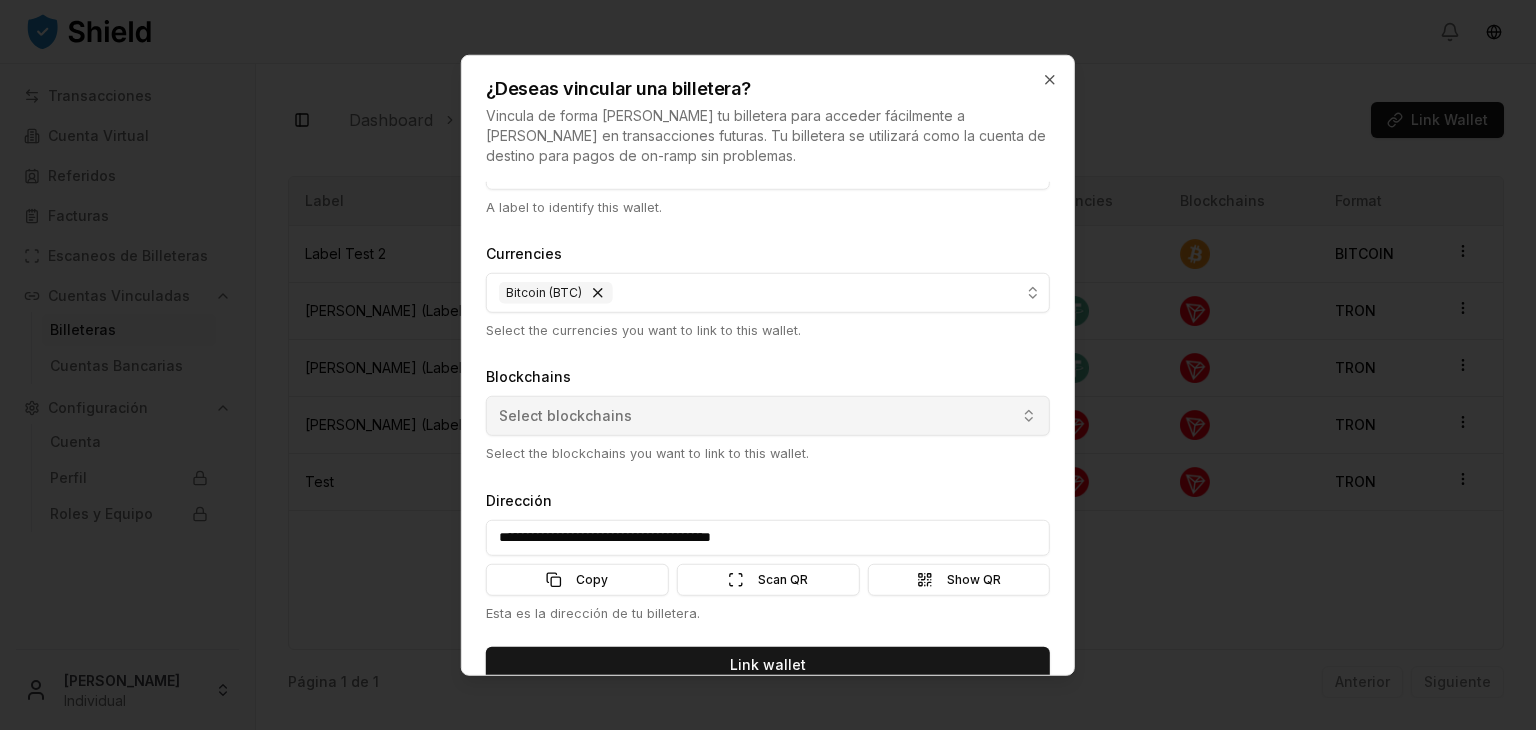 click on "Select blockchains" at bounding box center [768, 416] 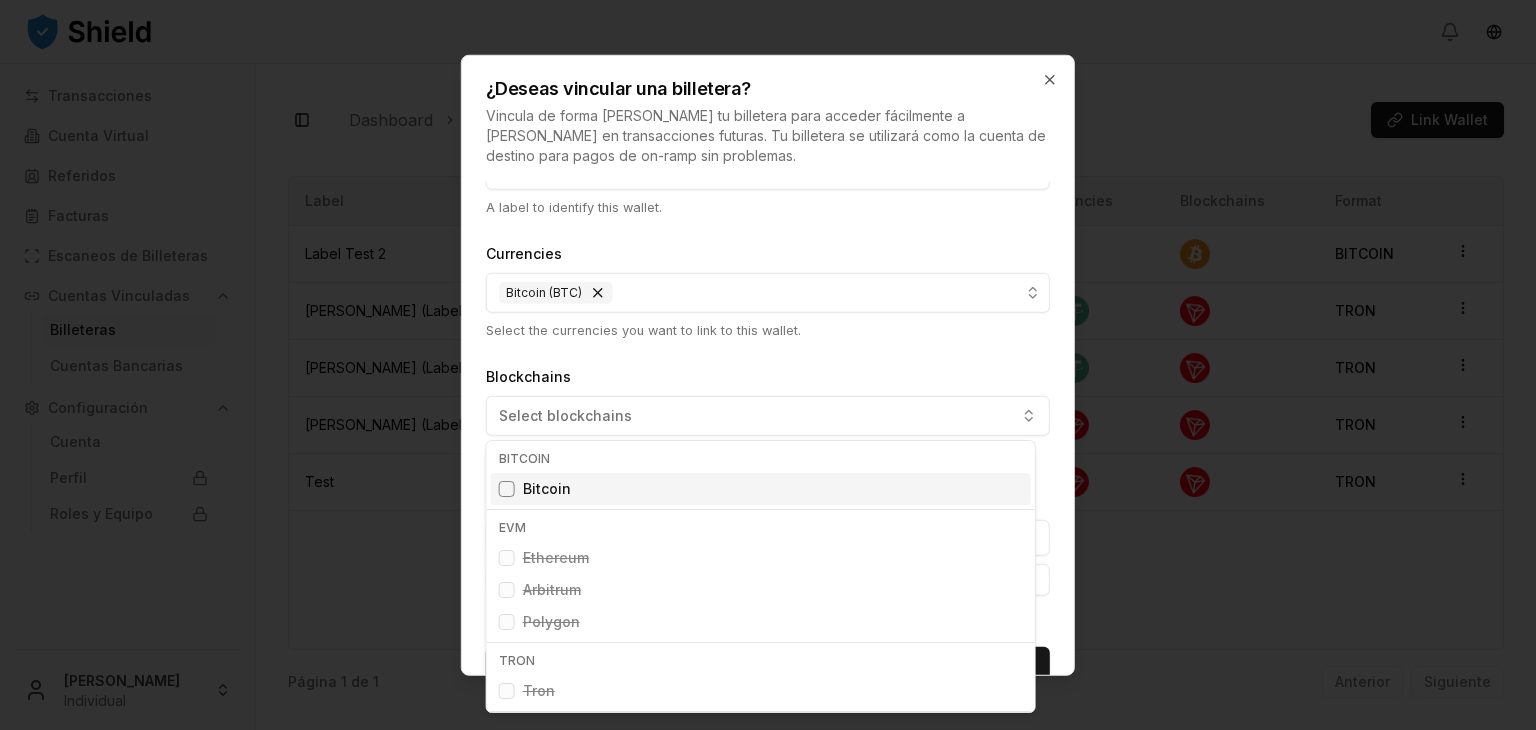 click on "Bitcoin" at bounding box center (547, 489) 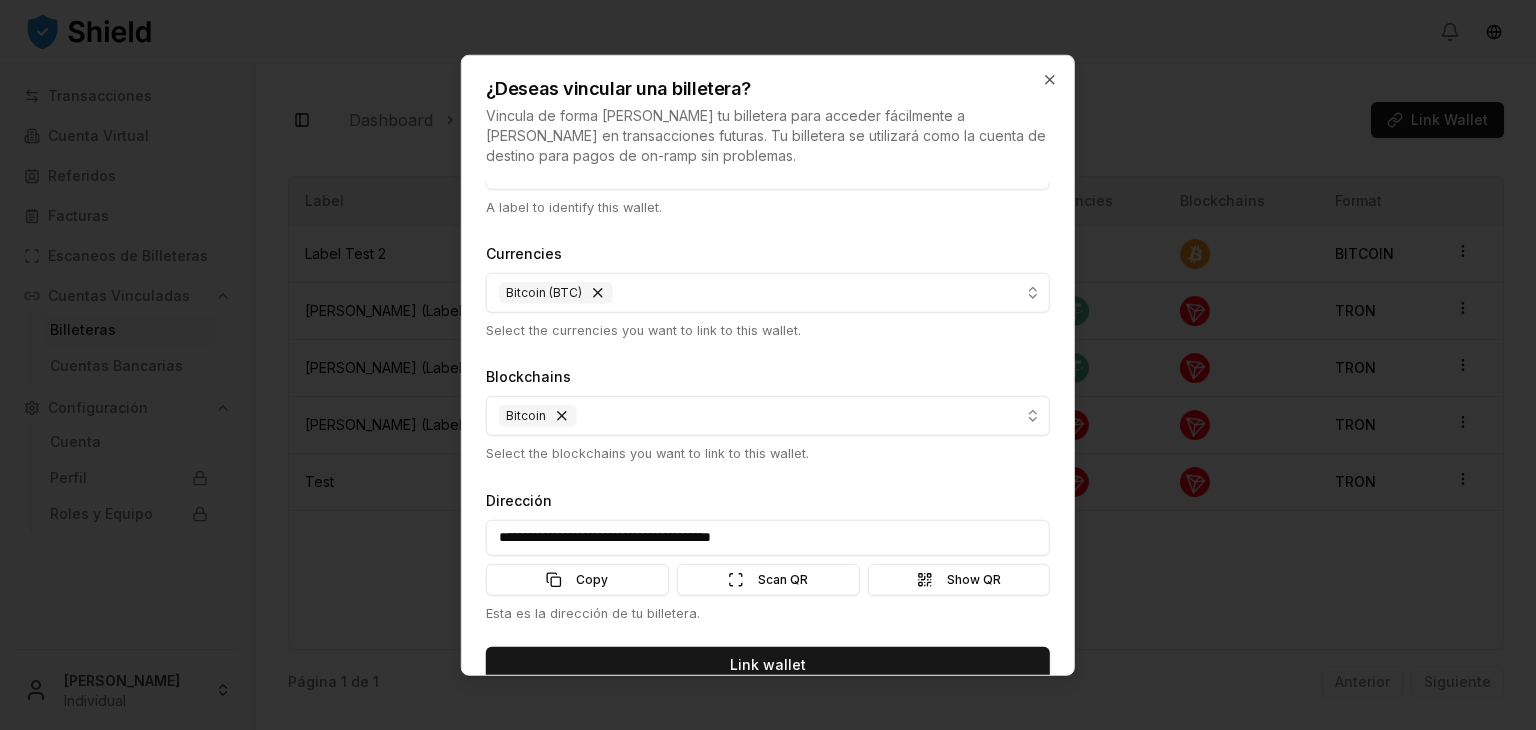 drag, startPoint x: 623, startPoint y: 409, endPoint x: 652, endPoint y: 369, distance: 49.40648 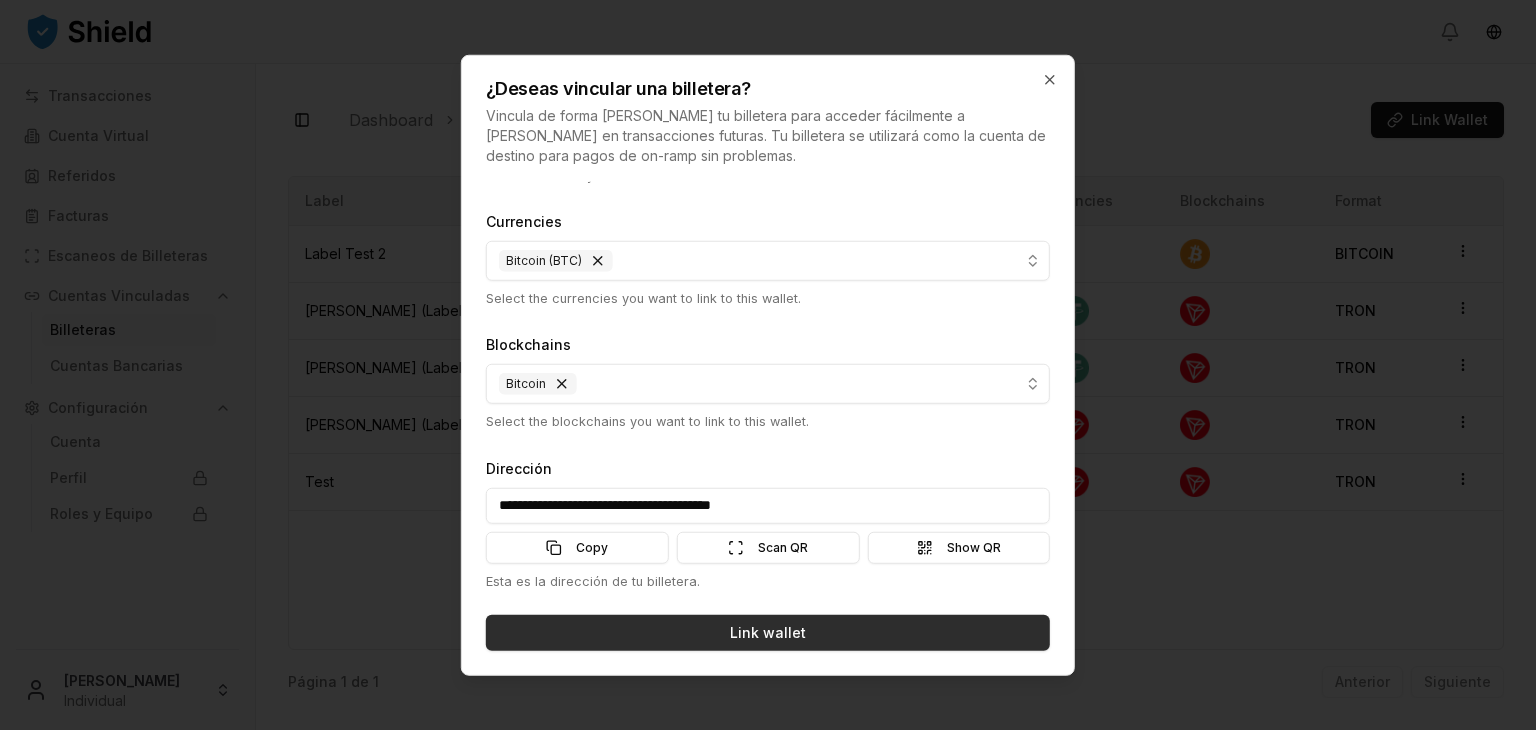 click on "Link wallet" at bounding box center (768, 633) 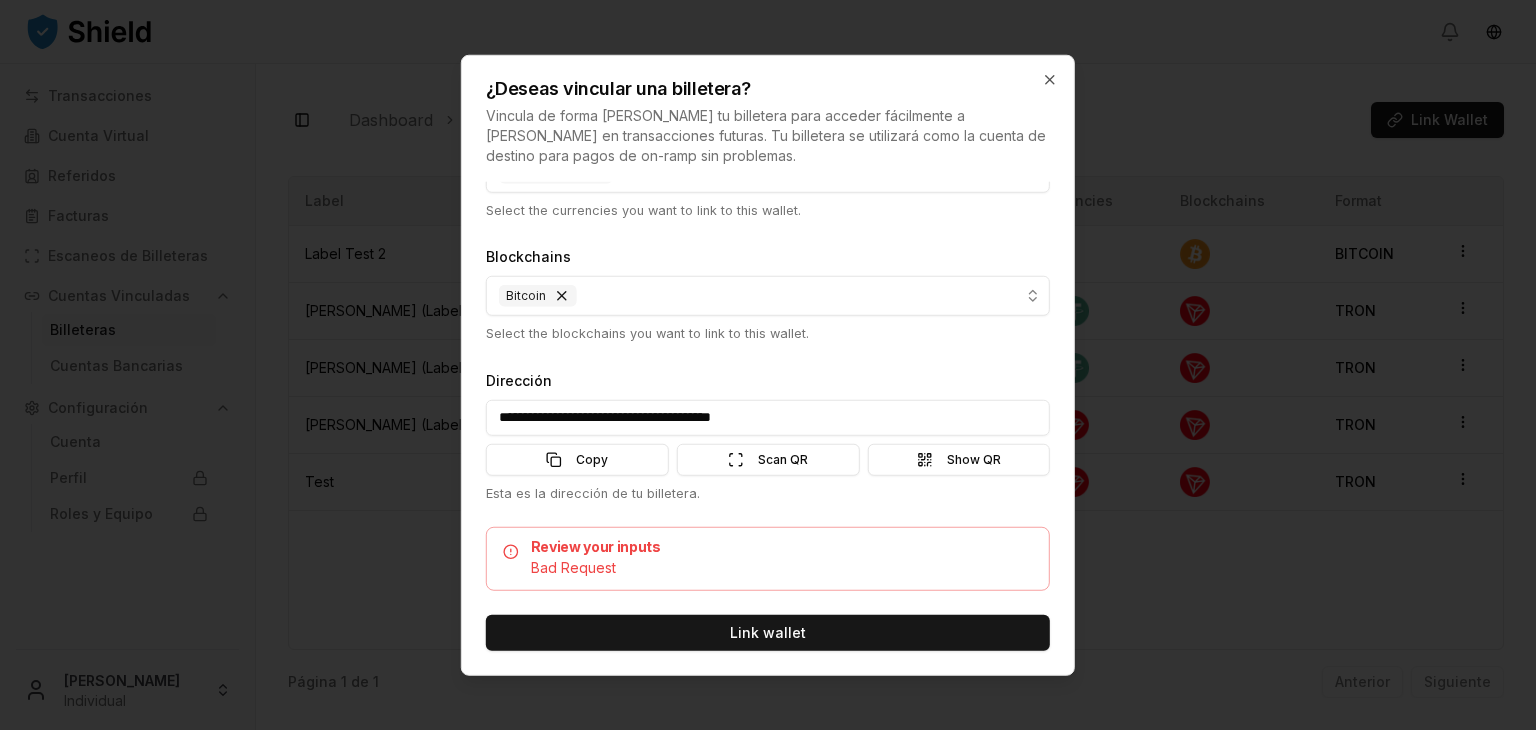 scroll, scrollTop: 0, scrollLeft: 0, axis: both 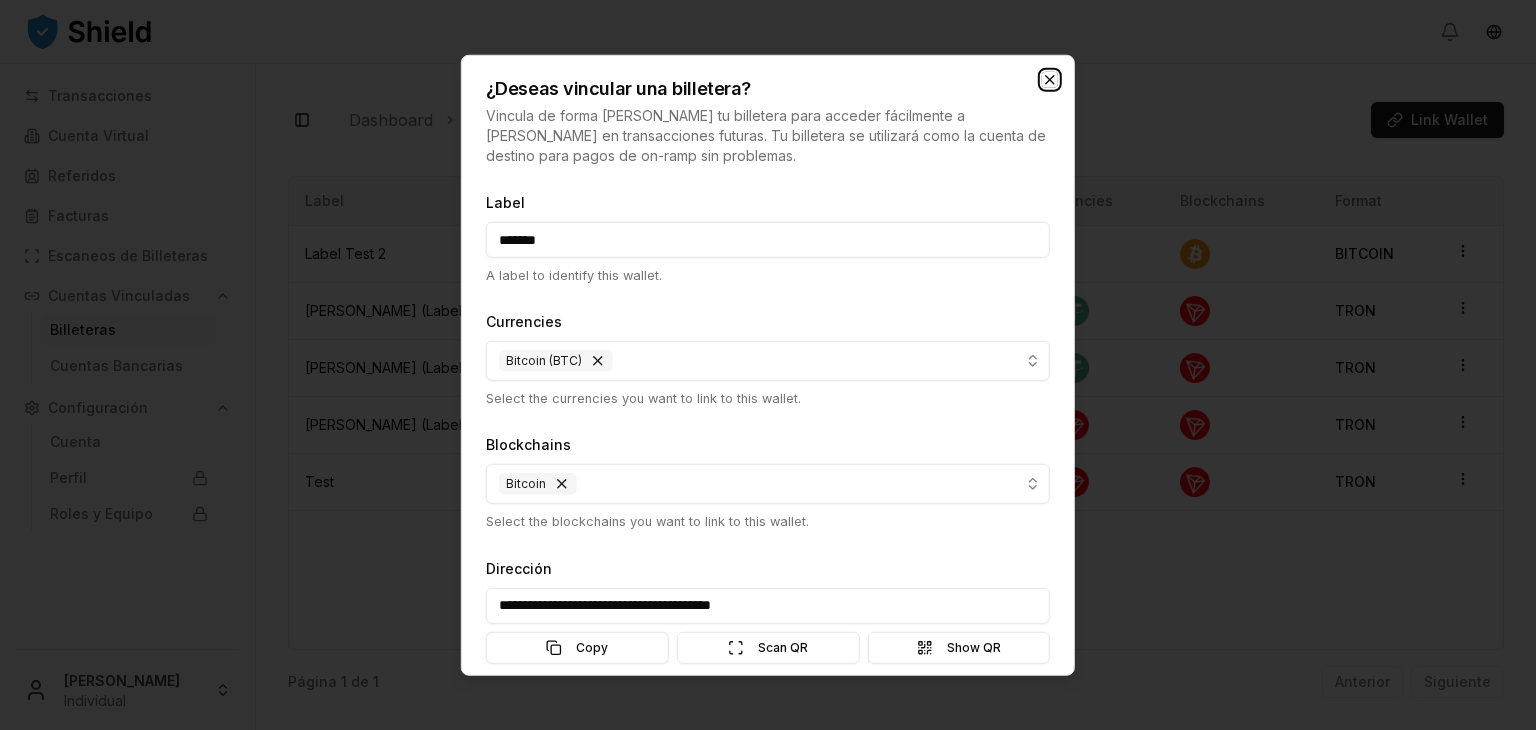 click 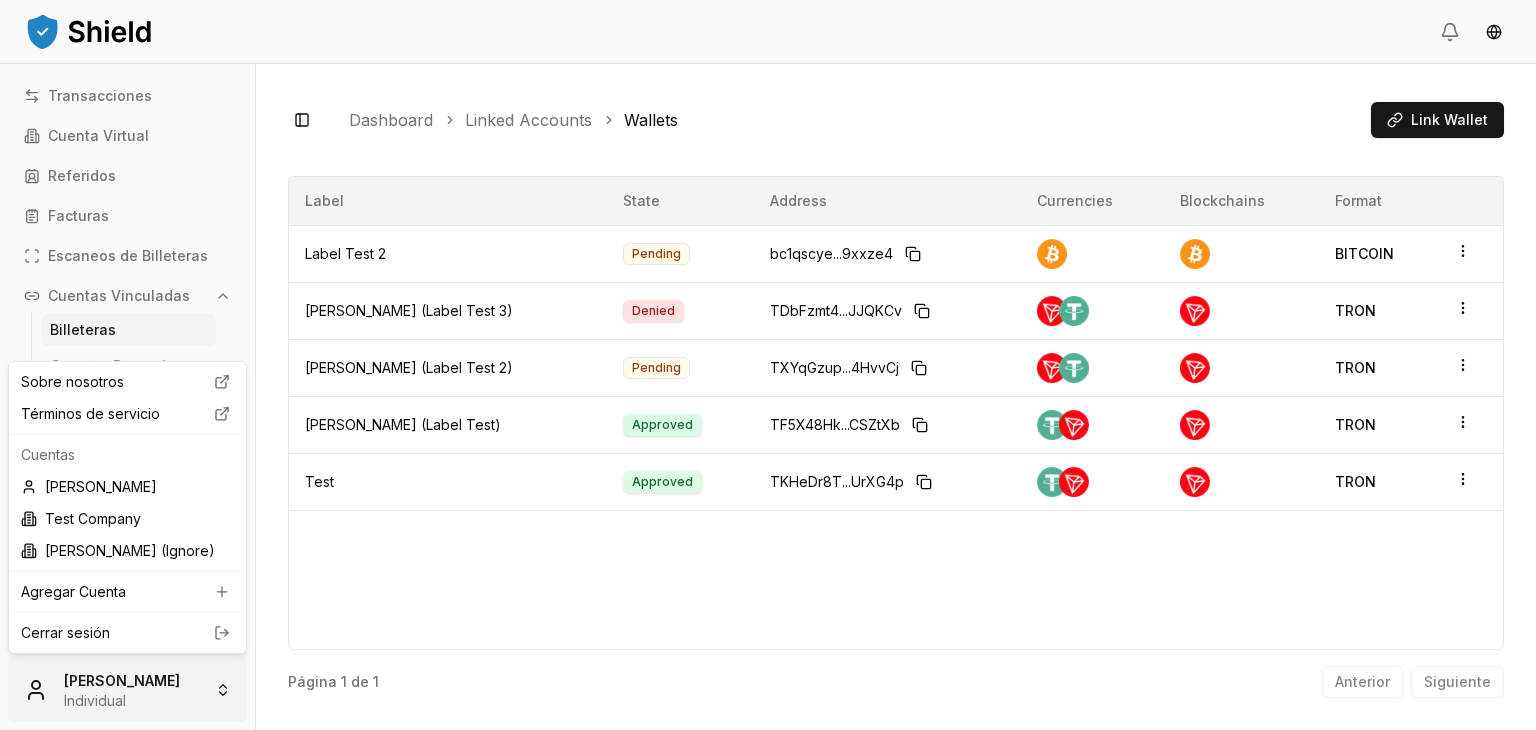 click on "Transacciones Cuenta Virtual Referidos Facturas Escaneos de Billeteras Cuentas Vinculadas Billeteras Cuentas Bancarias Configuración Cuenta Perfil Roles y Equipo [PERSON_NAME] Individual Toggle Sidebar Dashboard Linked Accounts Wallets   Link Wallet Label Test 2 Pending bc1qscye...9xxze4 Currencies Blockchains Format: BITCOIN [PERSON_NAME] (Label Test 3) Denied TDbFzmt4...JJQKCv Currencies Blockchains Format: TRON [PERSON_NAME] (Label Test 2) Pending TXYqGzup...4HvvCj Currencies Blockchains Format: TRON [PERSON_NAME] (Label Test) Approved TF5X48Hk...CSZtXb Currencies Blockchains Format: TRON Test Approved TKHeDr8T...UrXG4p Currencies Blockchains Format: TRON Página 1 de 1   Anterior Siguiente Label State Address Currencies Blockchains Format   Label Test 2   Pending   bc1qscye...9xxze4       BITCOIN     [PERSON_NAME] (Label Test 3)   Denied   TDbFzmt4...JJQKCv       TRON     [PERSON_NAME] (Label Test 2)   Pending   TXYqGzup...4HvvCj       TRON     [PERSON_NAME] (Label Test)   Approved   TF5X48Hk...CSZtXb       TRON     Test   Approved" at bounding box center (768, 440) 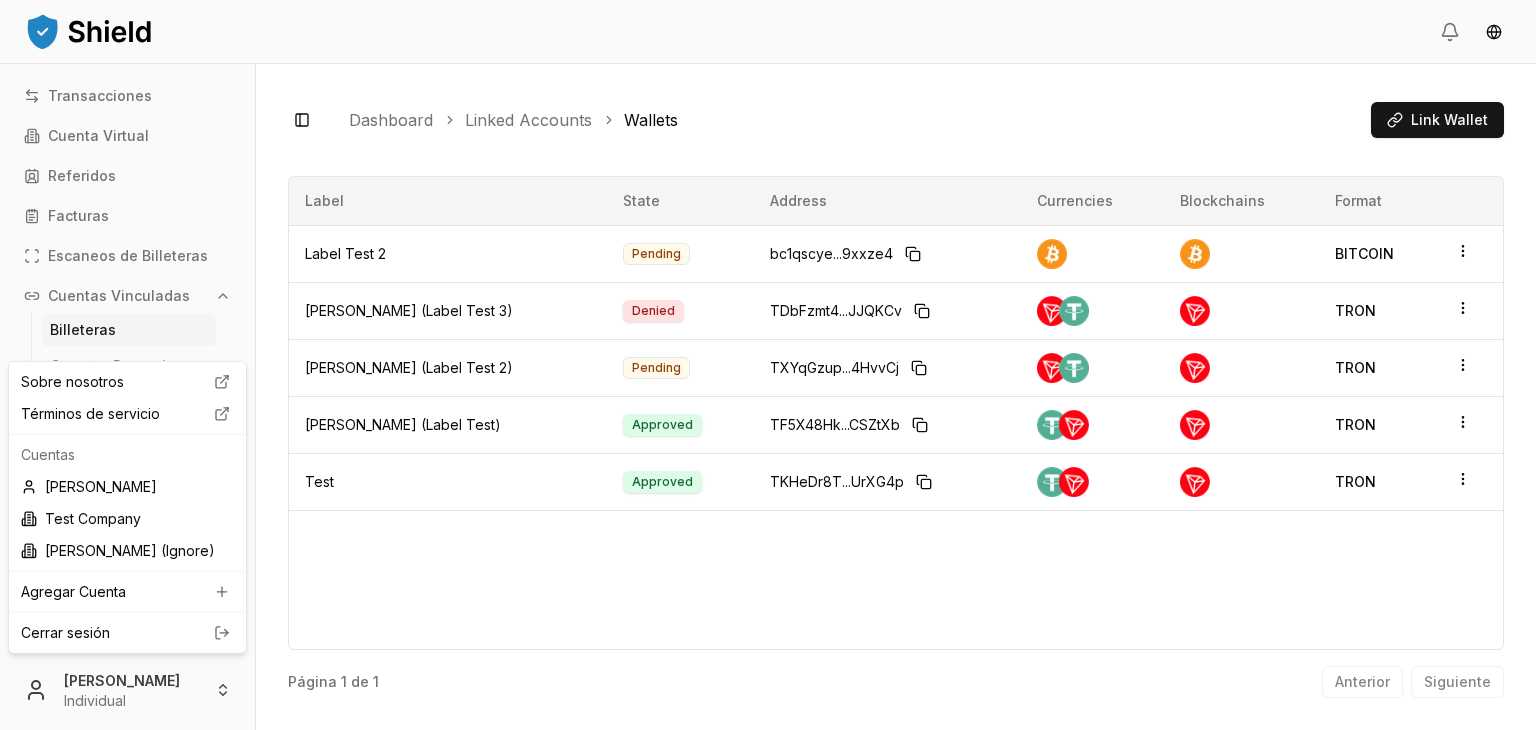 click on "Cerrar sesión" at bounding box center [127, 633] 